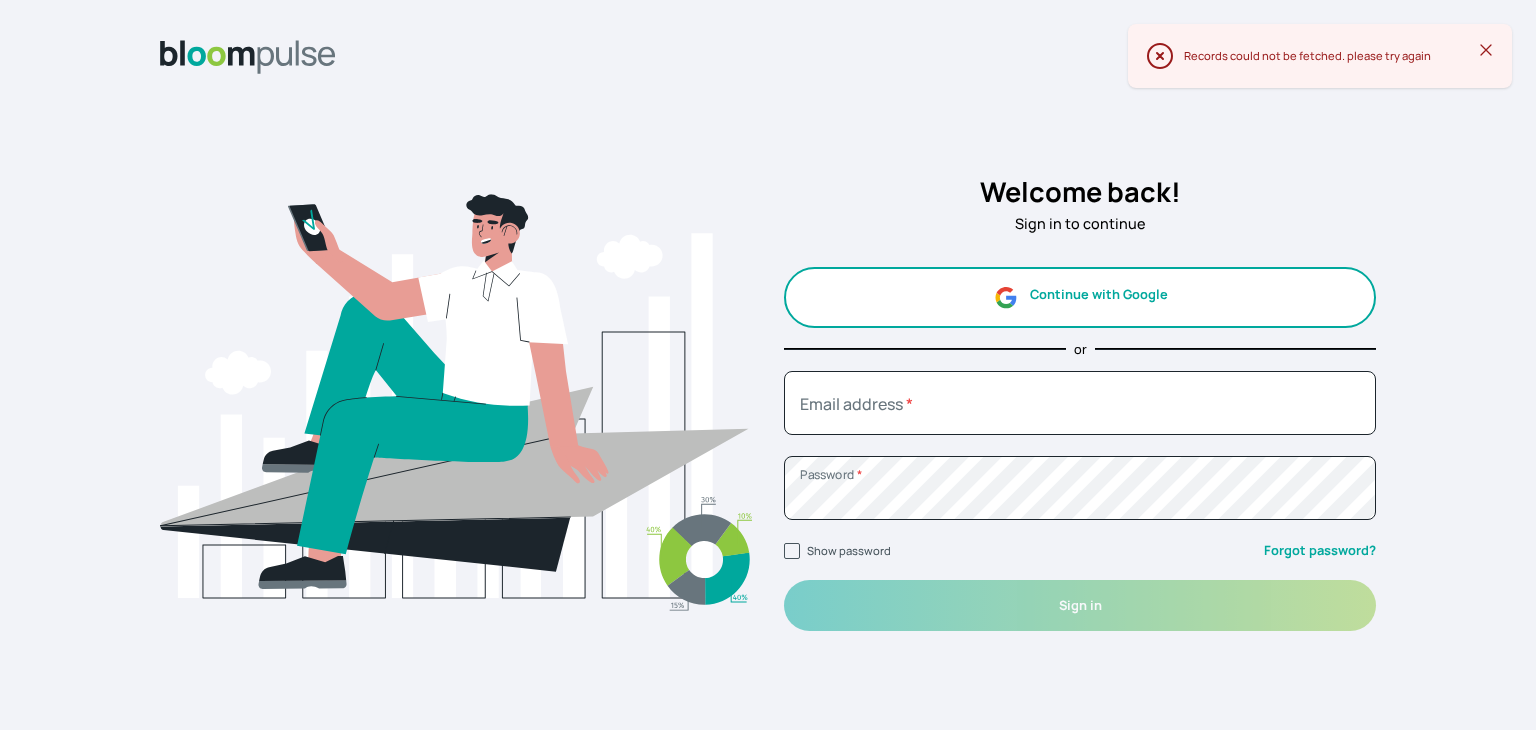 scroll, scrollTop: 0, scrollLeft: 0, axis: both 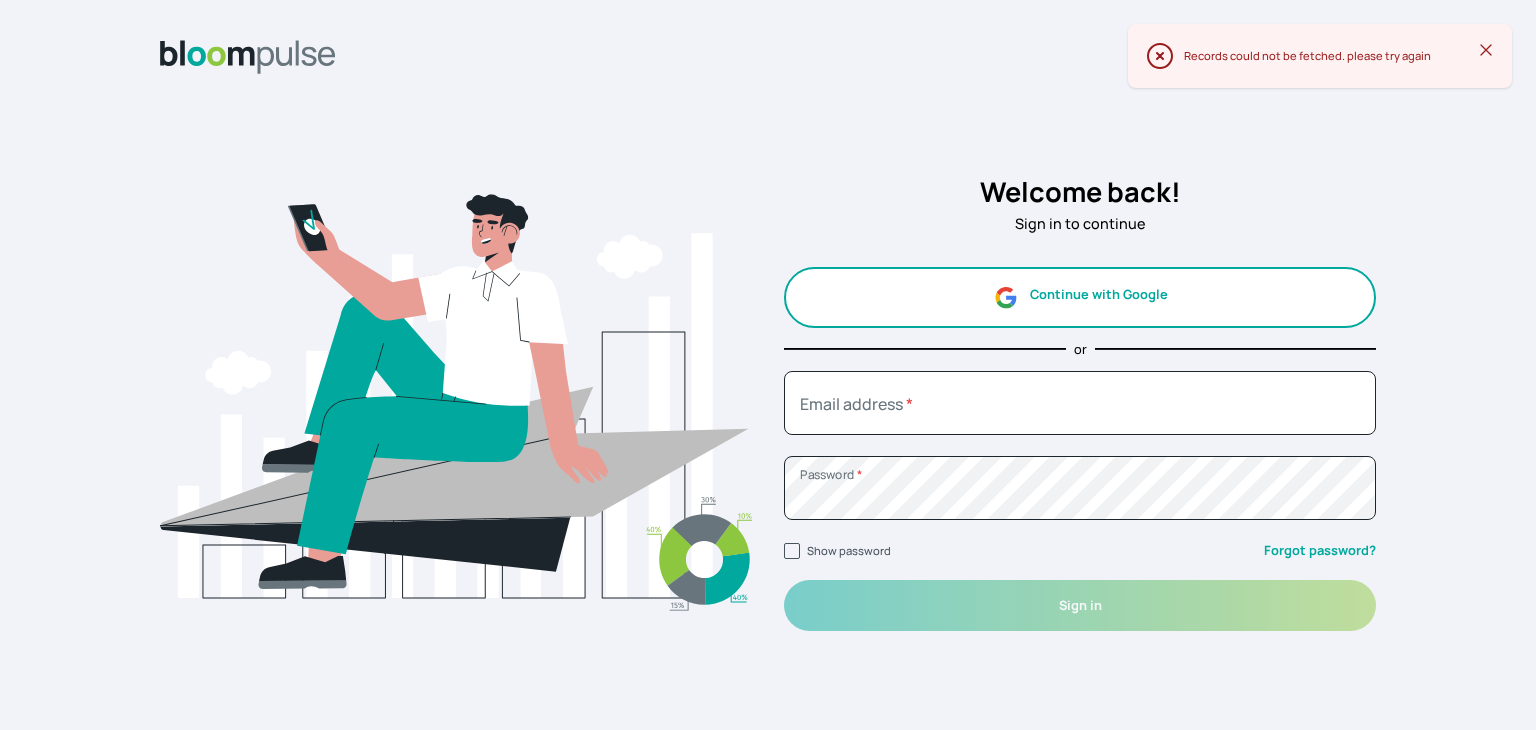 click on "Continue with Google" at bounding box center (1080, 297) 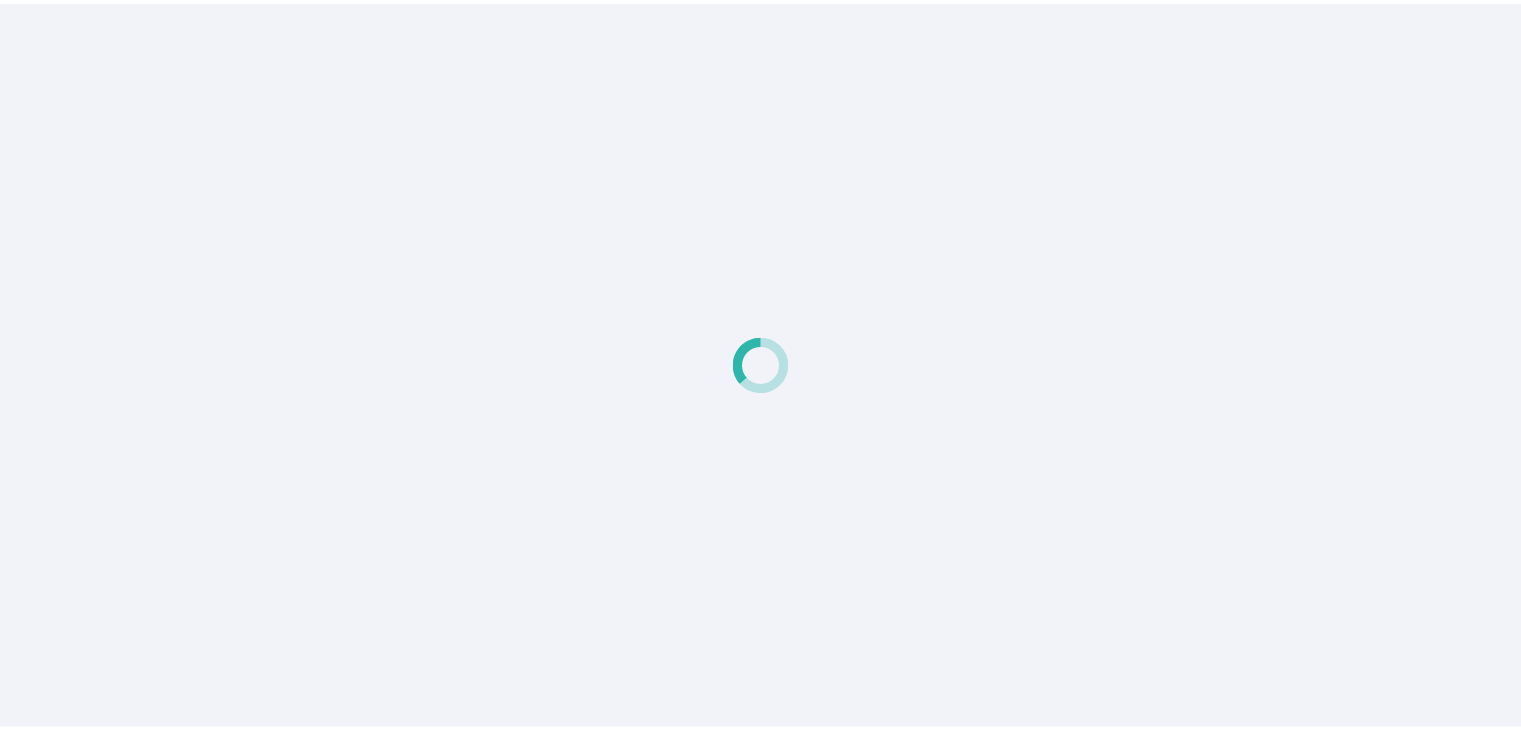 scroll, scrollTop: 0, scrollLeft: 0, axis: both 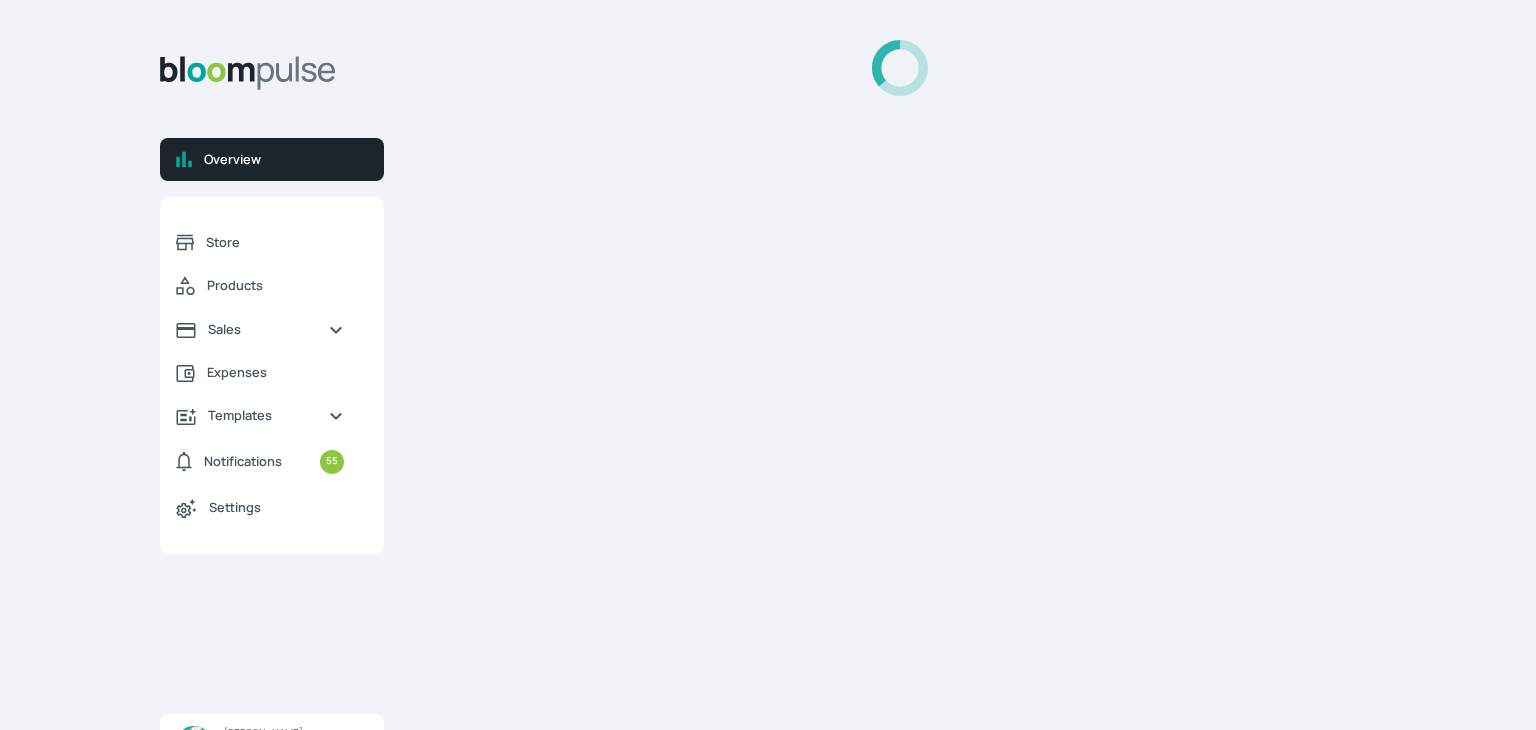 select on "2025" 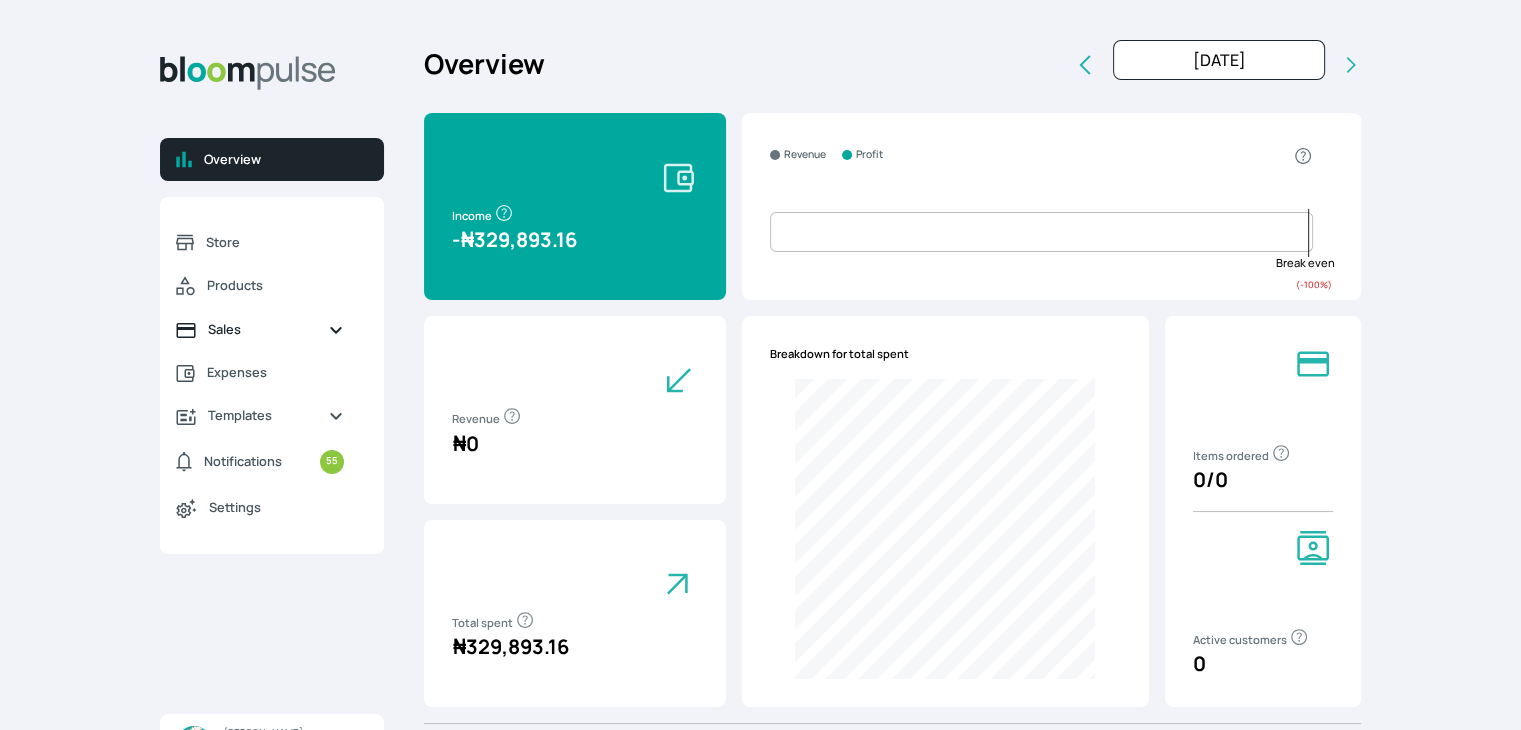 click on "Sales" at bounding box center (260, 329) 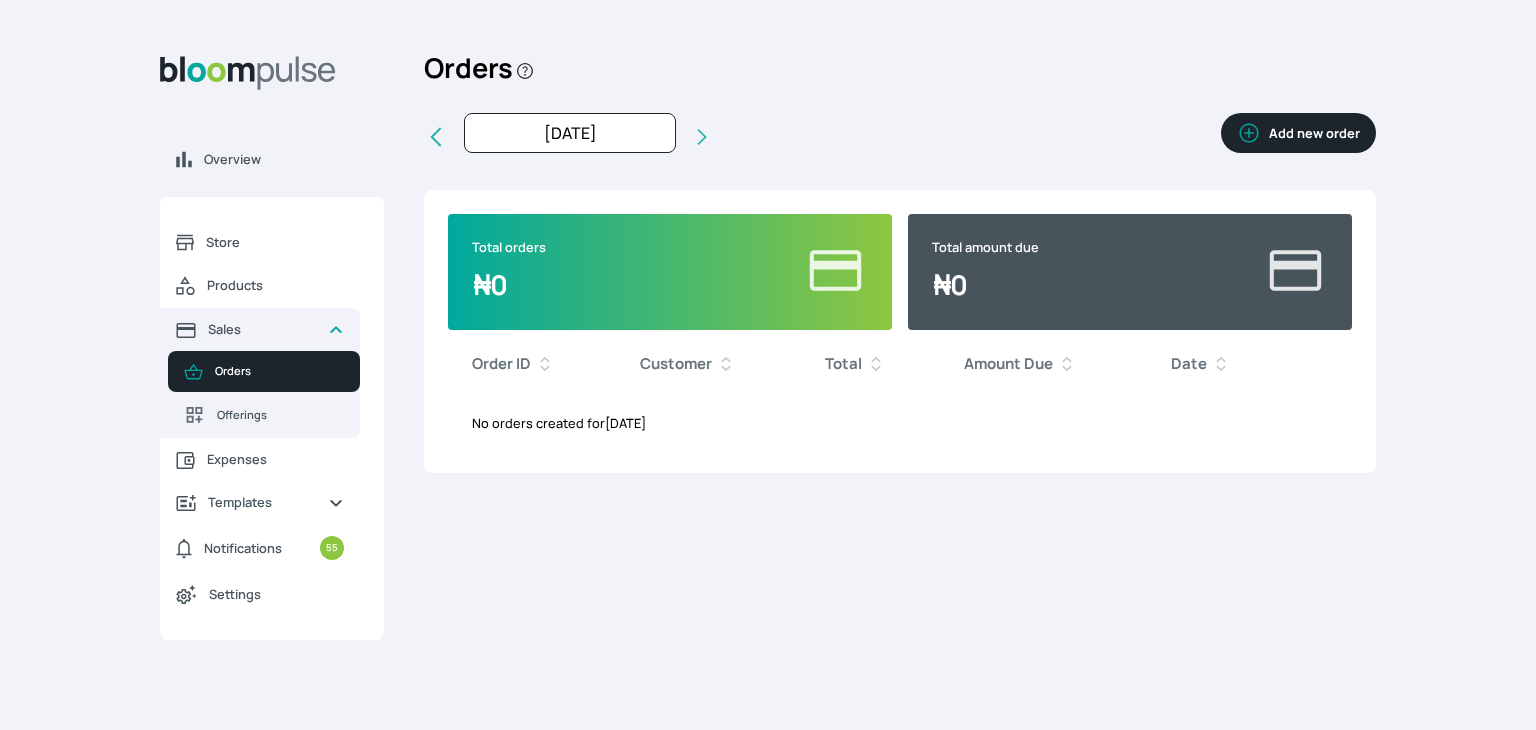 click on "Add new order" at bounding box center [1298, 133] 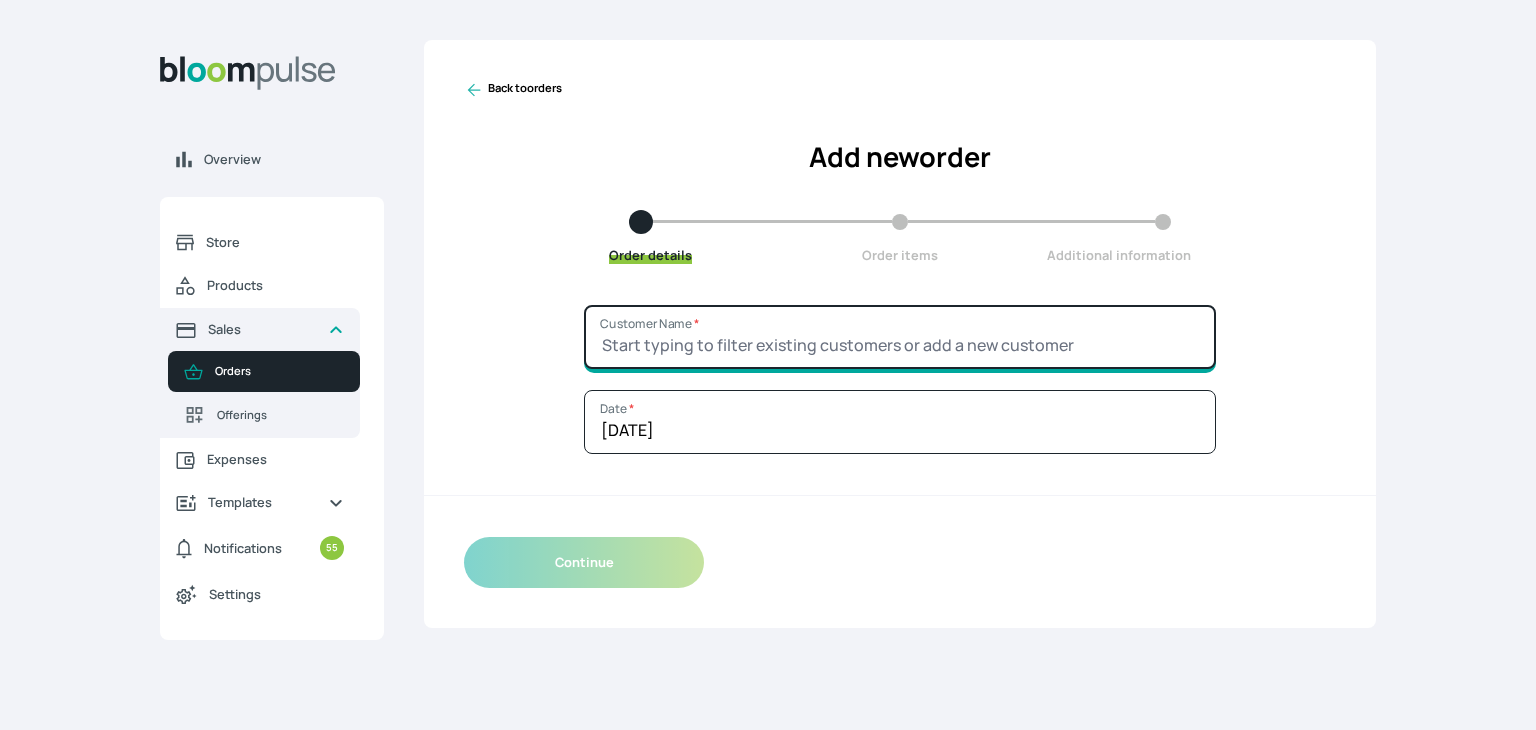 click on "Customer Name    *" at bounding box center [900, 337] 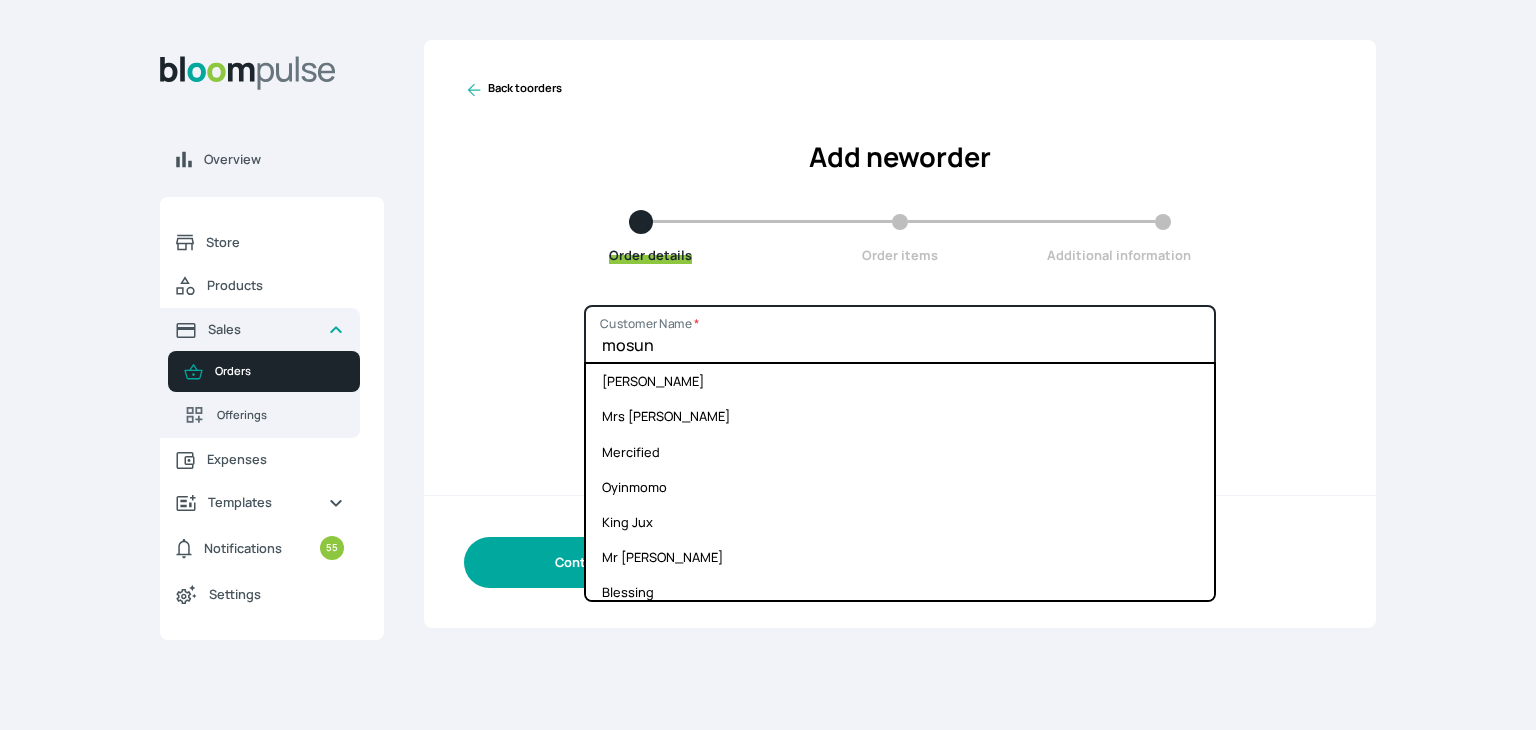 type on "mosun" 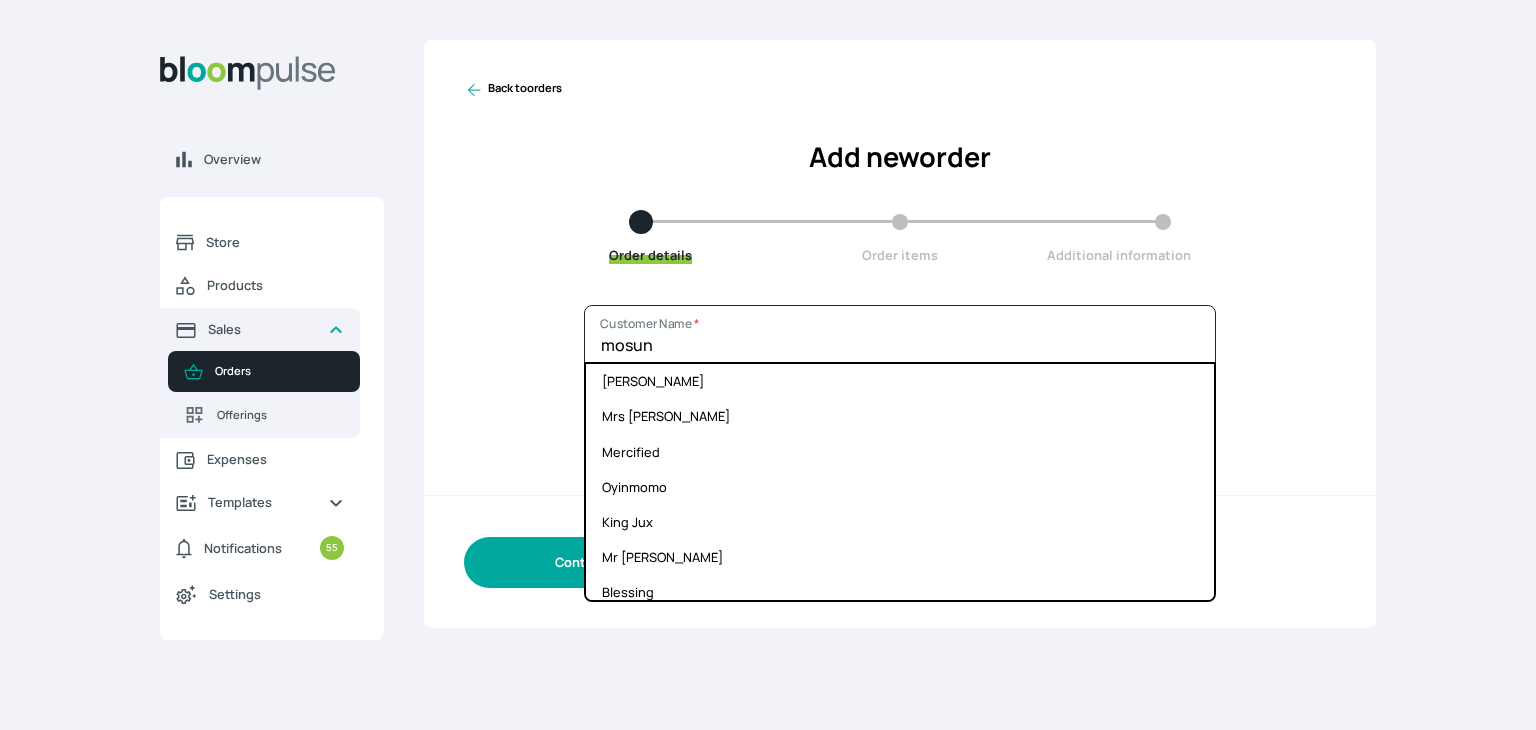 click on "Continue" at bounding box center (584, 562) 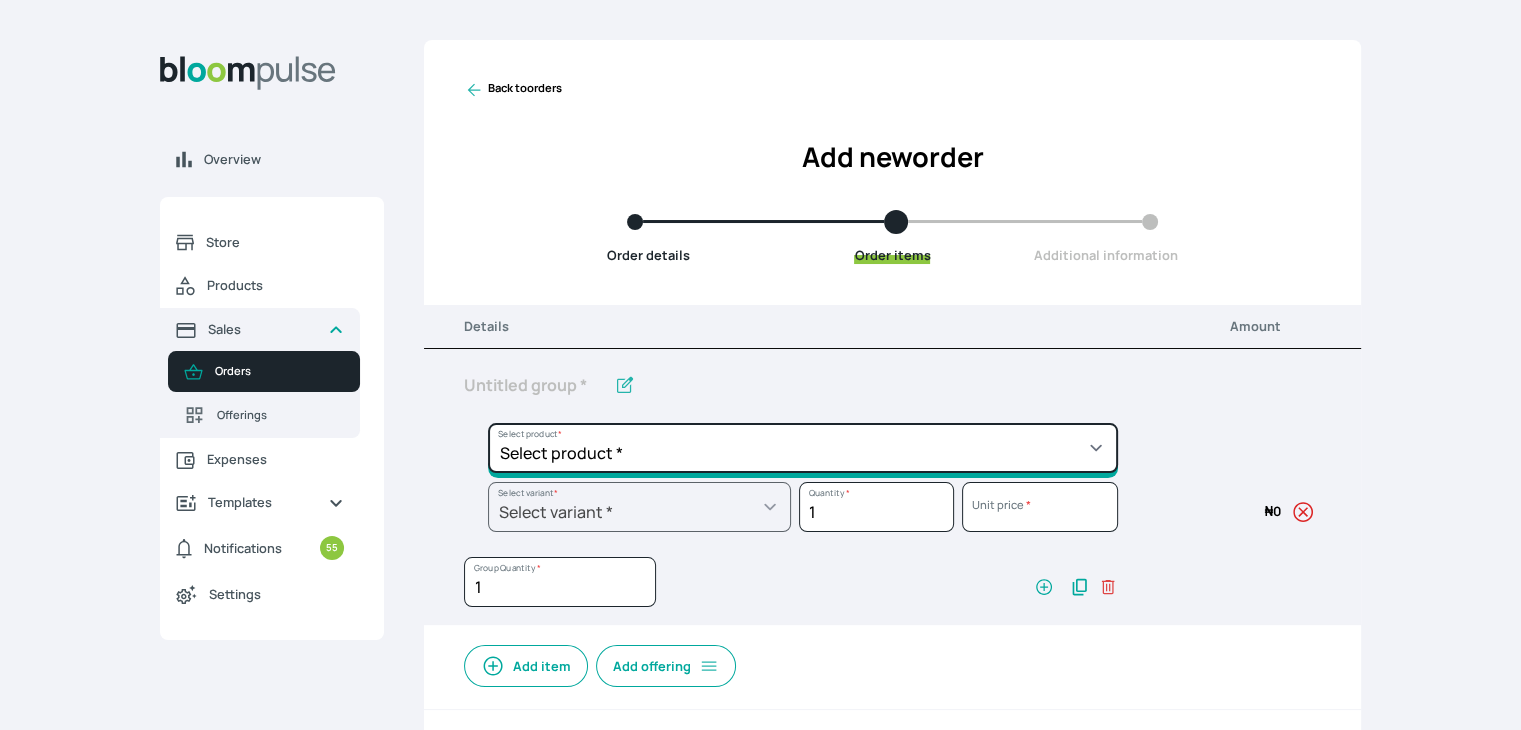 click on "Select product *  Cake Decoration for 8inches High  Chocolate oil based Round Cake  Geneose Sponge square Cake  Pound Square Cake  35cl zobo Mocktail  Banana Bread Batter BBQ Chicken  Bento Cake Budget Friendly Whippedcream Decoration Cake Decoration for 6inches High Cake Decoration for 6inches Low Cake loaf Chocolate Cake Batter Chocolate Ganache Chocolate oil based Batter Chocolate oil based square Cake Chocolate Round Cake Chop Life Package 2 Classic Banana Bread Loaf Coconut Banana Bread Loaf Cookies and Cream oil based Batter Cookies and cream oil based Round Cake Cupcakes Custom Made Whippedcream Decoration Doughnut Batter Fondant 1 Recipe  Fruit Cake Fruit Cake Batter Geneose Sponge Cake Batter Geneose Sponge Round Cake Meat Pie Meat Pie per 1 Mini puff Pound Cake Batter Pound Round Cake  Puff puff Redvelvet Cake Batter Redvelvet oil based Batter Redvelvet oil based Round Cake Redvelvet Round Cake Royal Buttercream  Small chops Stick Meat Sugar Doughnut  Swiss Meringue Buttercream  Valentine Love Box" at bounding box center (803, 448) 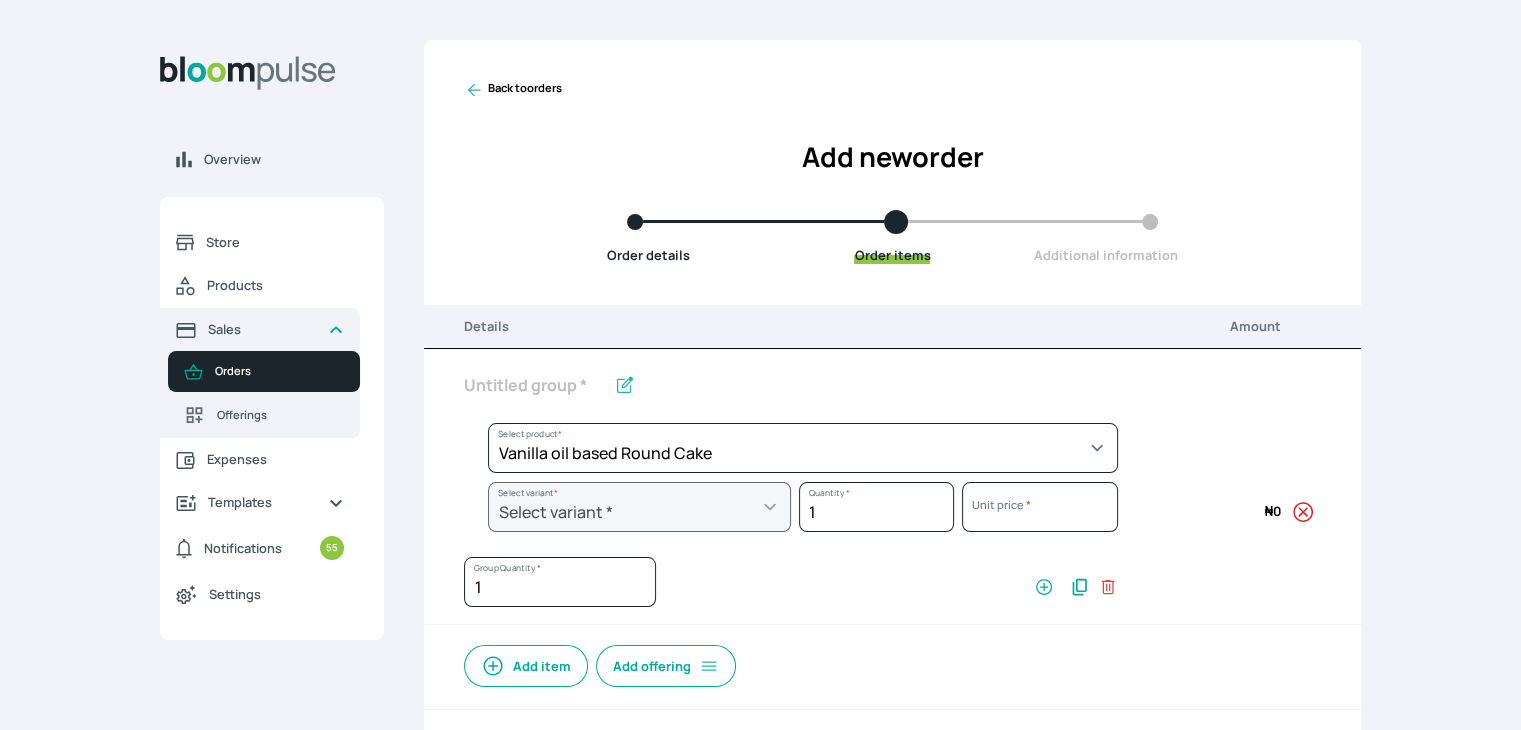 select on "49426e7e-6d78-4aff-80b2-0dfc408de078" 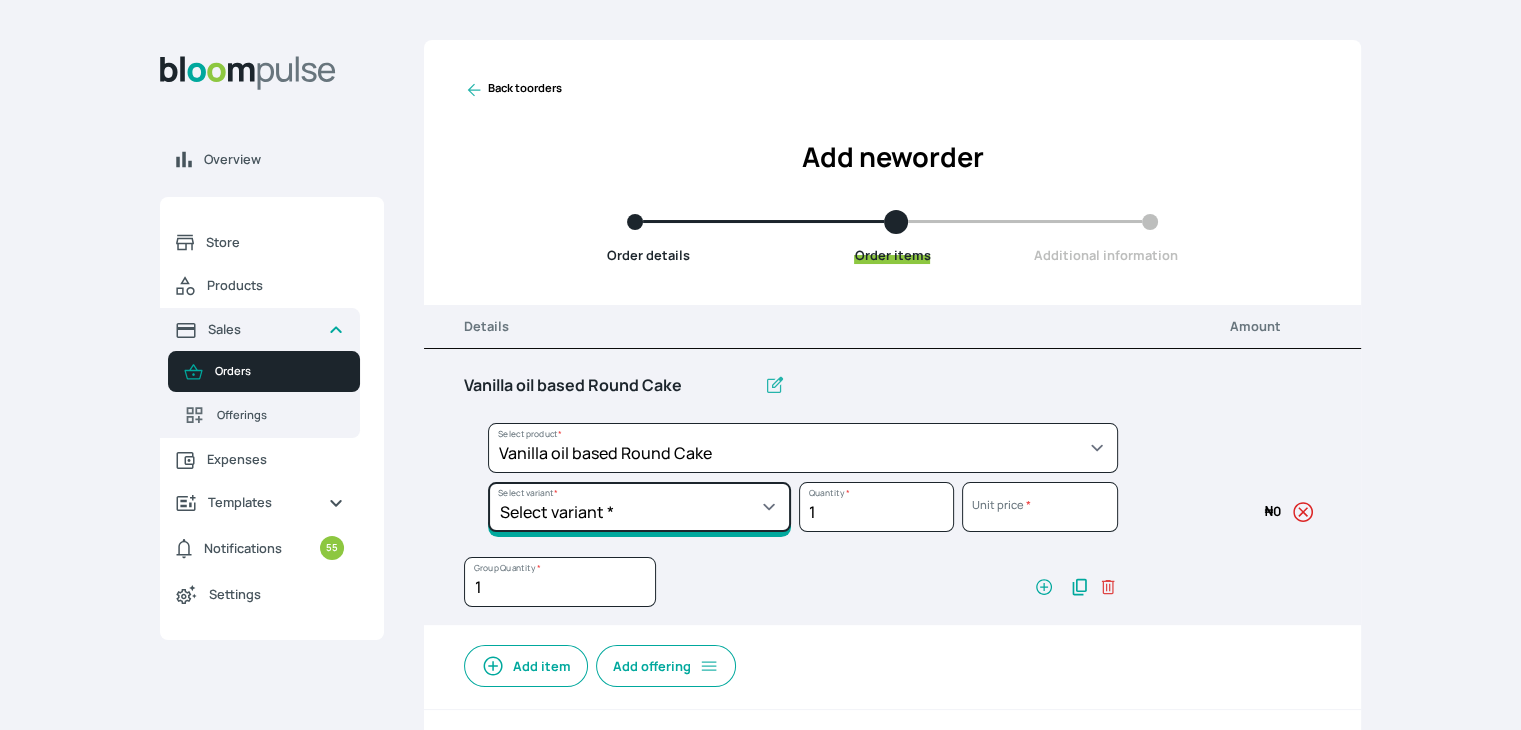 click on "Select variant * 10inches 11inches  12inches 6inches 7inches 8inches  9inches" at bounding box center (639, 507) 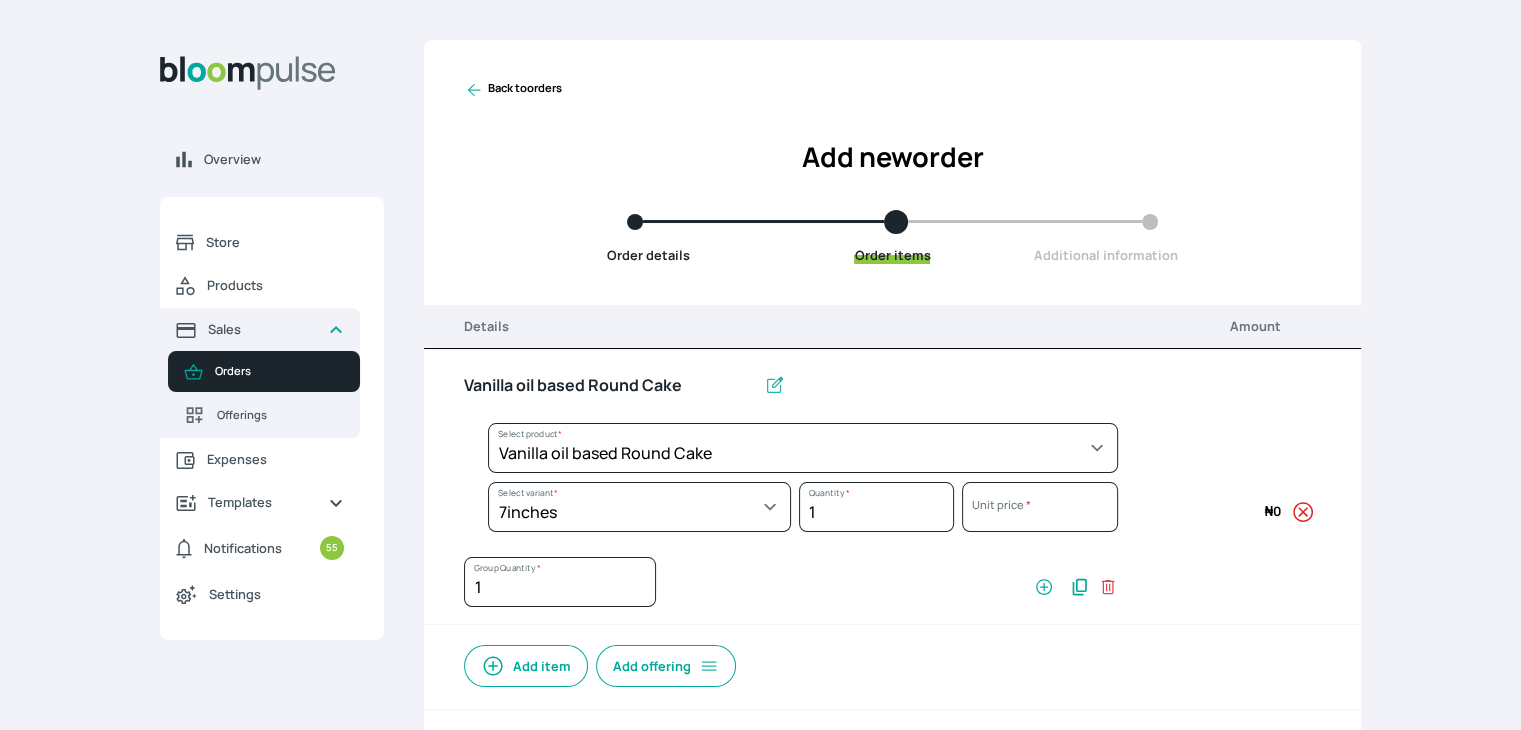 select on "49426e7e-6d78-4aff-80b2-0dfc408de078" 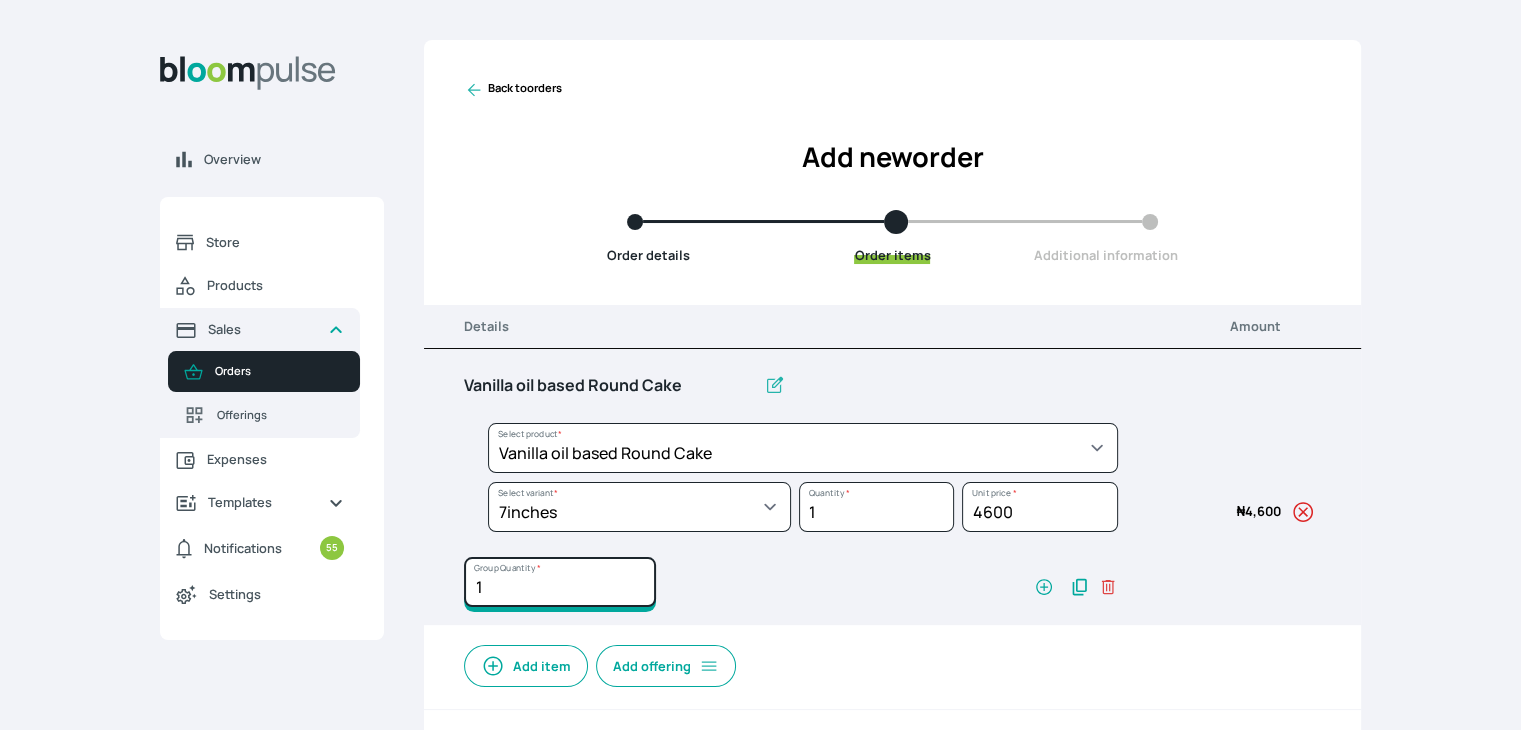 click on "1" at bounding box center (560, 582) 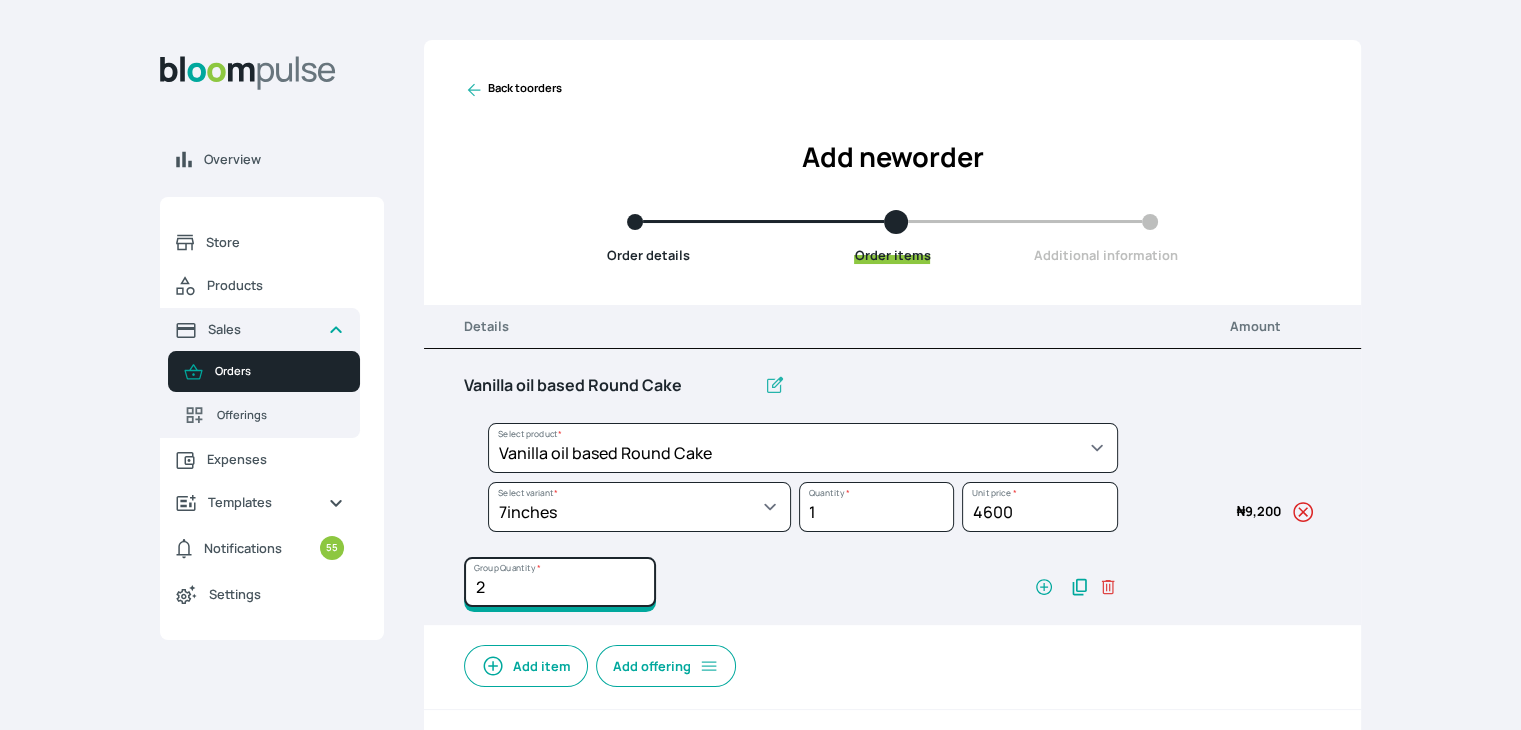 type on "2" 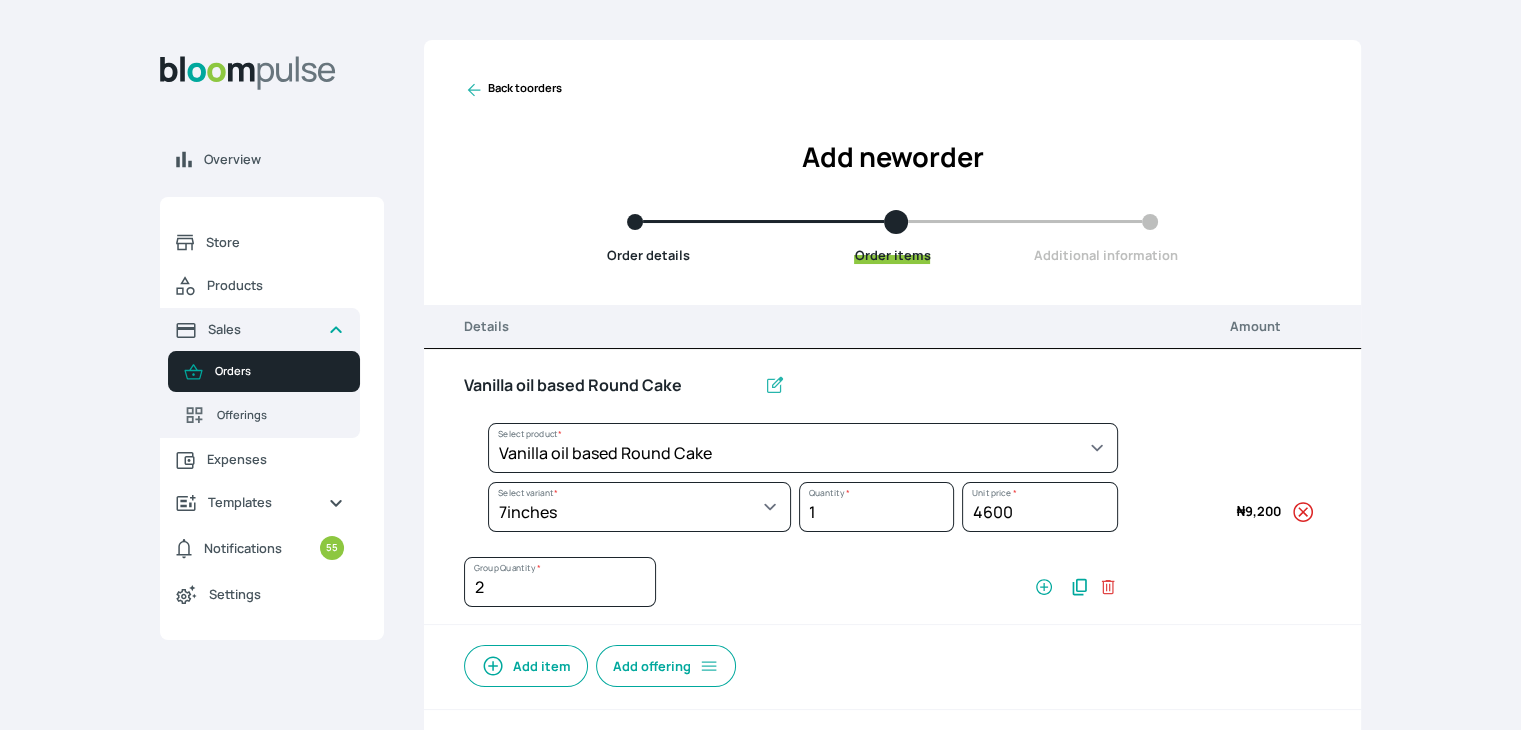 click on "Add item" at bounding box center [526, 666] 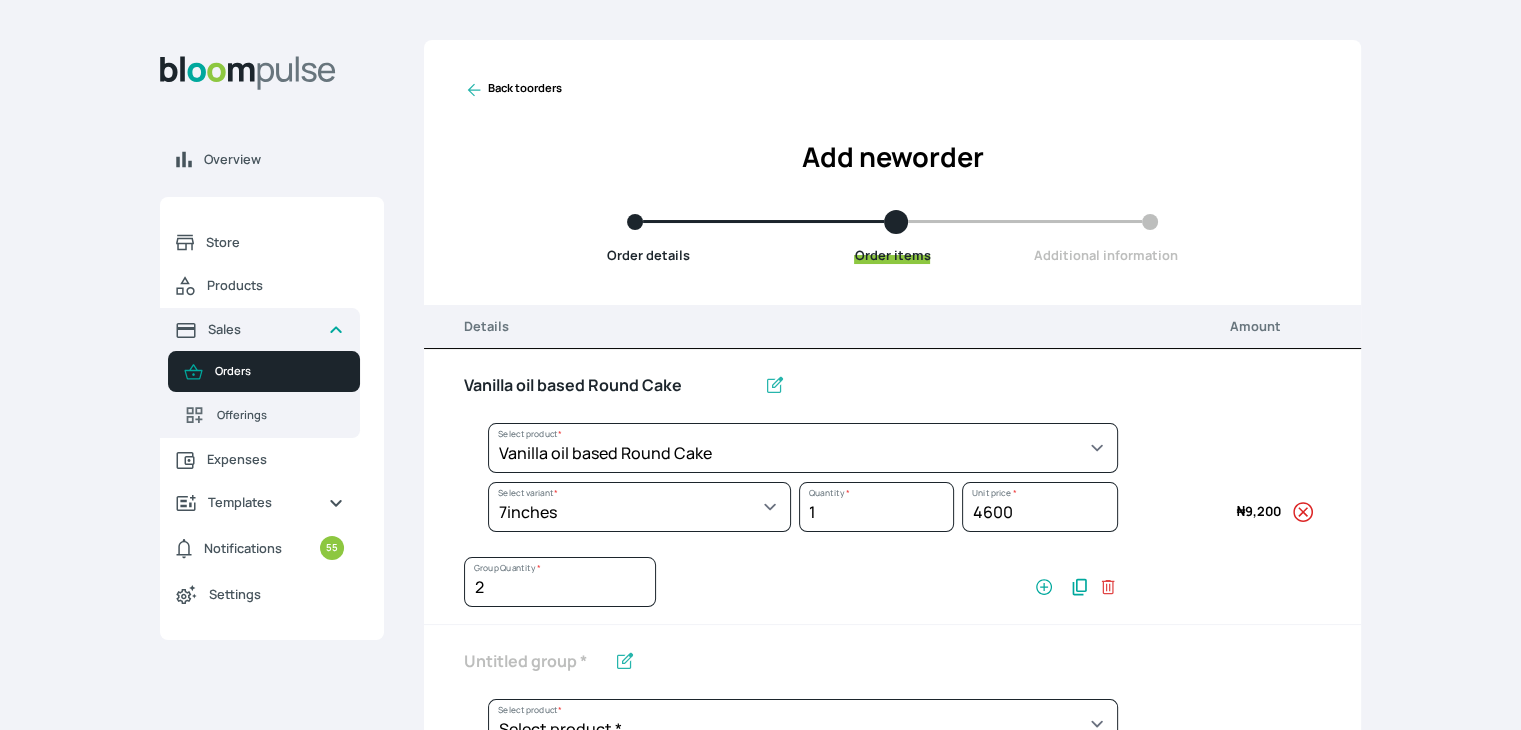 scroll, scrollTop: 517, scrollLeft: 0, axis: vertical 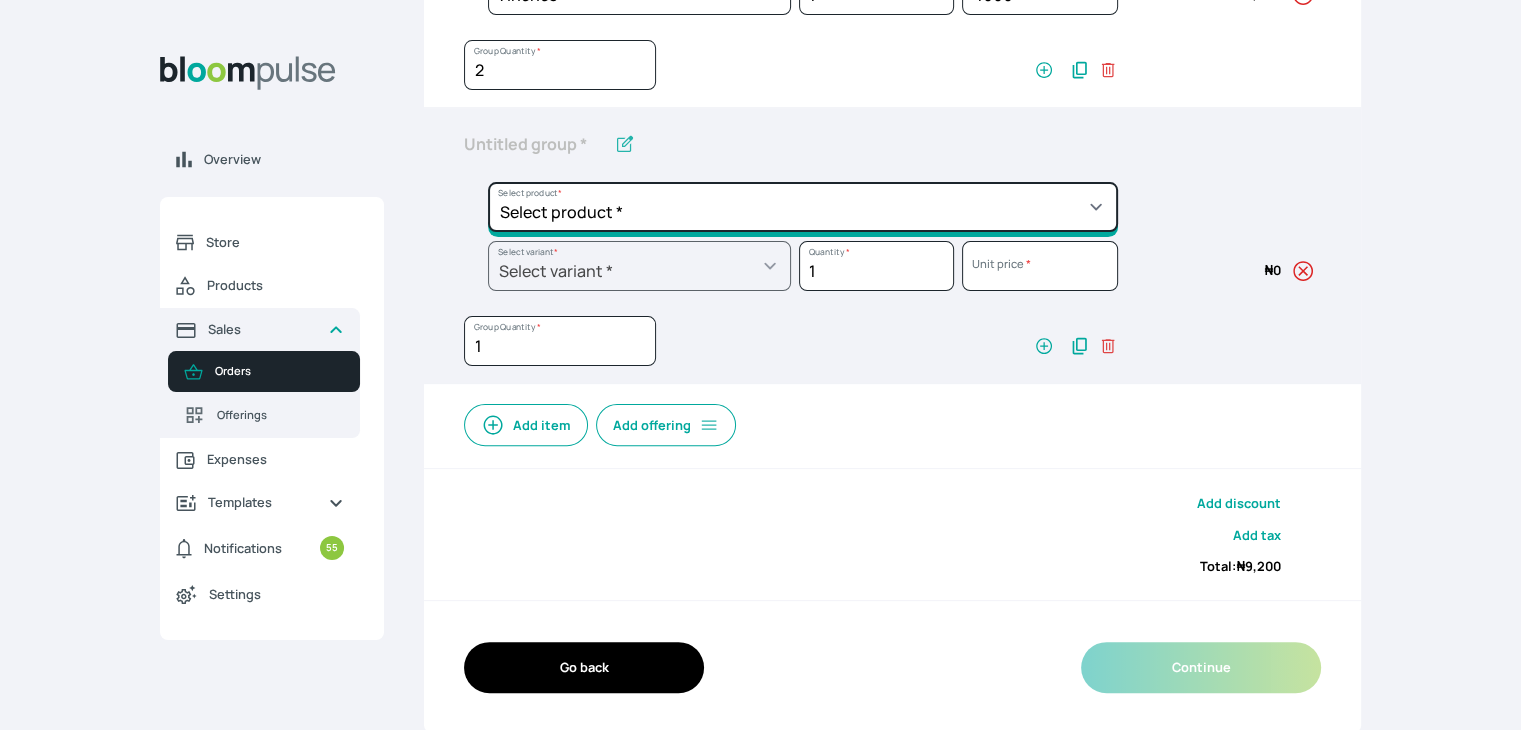 click on "Select product *  Cake Decoration for 8inches High  Chocolate oil based Round Cake  Geneose Sponge square Cake  Pound Square Cake  35cl zobo Mocktail  Banana Bread Batter BBQ Chicken  Bento Cake Budget Friendly Whippedcream Decoration Cake Decoration for 6inches High Cake Decoration for 6inches Low Cake loaf Chocolate Cake Batter Chocolate Ganache Chocolate oil based Batter Chocolate oil based square Cake Chocolate Round Cake Chop Life Package 2 Classic Banana Bread Loaf Coconut Banana Bread Loaf Cookies and Cream oil based Batter Cookies and cream oil based Round Cake Cupcakes Custom Made Whippedcream Decoration Doughnut Batter Fondant 1 Recipe  Fruit Cake Fruit Cake Batter Geneose Sponge Cake Batter Geneose Sponge Round Cake Meat Pie Meat Pie per 1 Mini puff Pound Cake Batter Pound Round Cake  Puff puff Redvelvet Cake Batter Redvelvet oil based Batter Redvelvet oil based Round Cake Redvelvet Round Cake Royal Buttercream  Small chops Stick Meat Sugar Doughnut  Swiss Meringue Buttercream  Valentine Love Box" at bounding box center [803, -69] 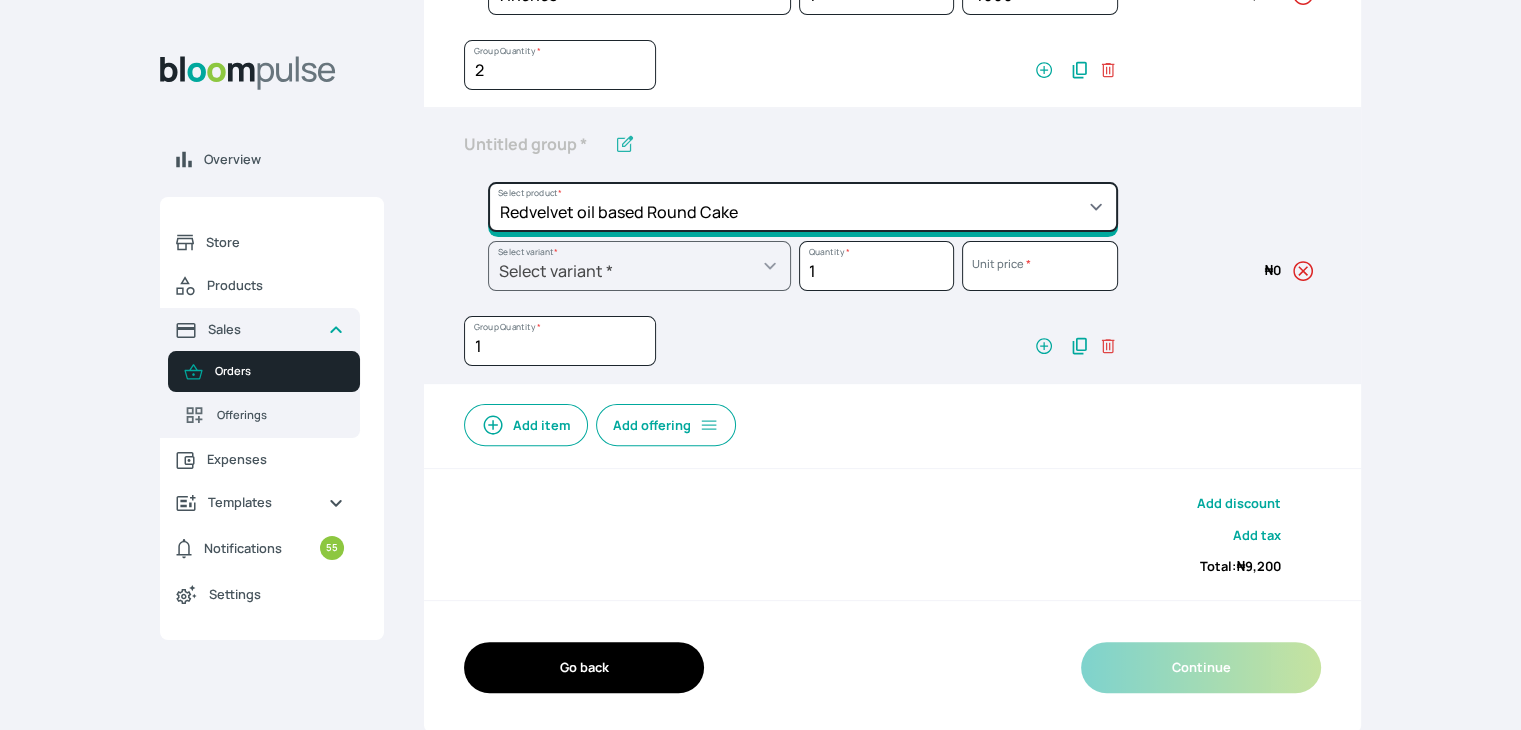 click on "Select product *  Cake Decoration for 8inches High  Chocolate oil based Round Cake  Geneose Sponge square Cake  Pound Square Cake  35cl zobo Mocktail  Banana Bread Batter BBQ Chicken  Bento Cake Budget Friendly Whippedcream Decoration Cake Decoration for 6inches High Cake Decoration for 6inches Low Cake loaf Chocolate Cake Batter Chocolate Ganache Chocolate oil based Batter Chocolate oil based square Cake Chocolate Round Cake Chop Life Package 2 Classic Banana Bread Loaf Coconut Banana Bread Loaf Cookies and Cream oil based Batter Cookies and cream oil based Round Cake Cupcakes Custom Made Whippedcream Decoration Doughnut Batter Fondant 1 Recipe  Fruit Cake Fruit Cake Batter Geneose Sponge Cake Batter Geneose Sponge Round Cake Meat Pie Meat Pie per 1 Mini puff Pound Cake Batter Pound Round Cake  Puff puff Redvelvet Cake Batter Redvelvet oil based Batter Redvelvet oil based Round Cake Redvelvet Round Cake Royal Buttercream  Small chops Stick Meat Sugar Doughnut  Swiss Meringue Buttercream  Valentine Love Box" at bounding box center (803, -69) 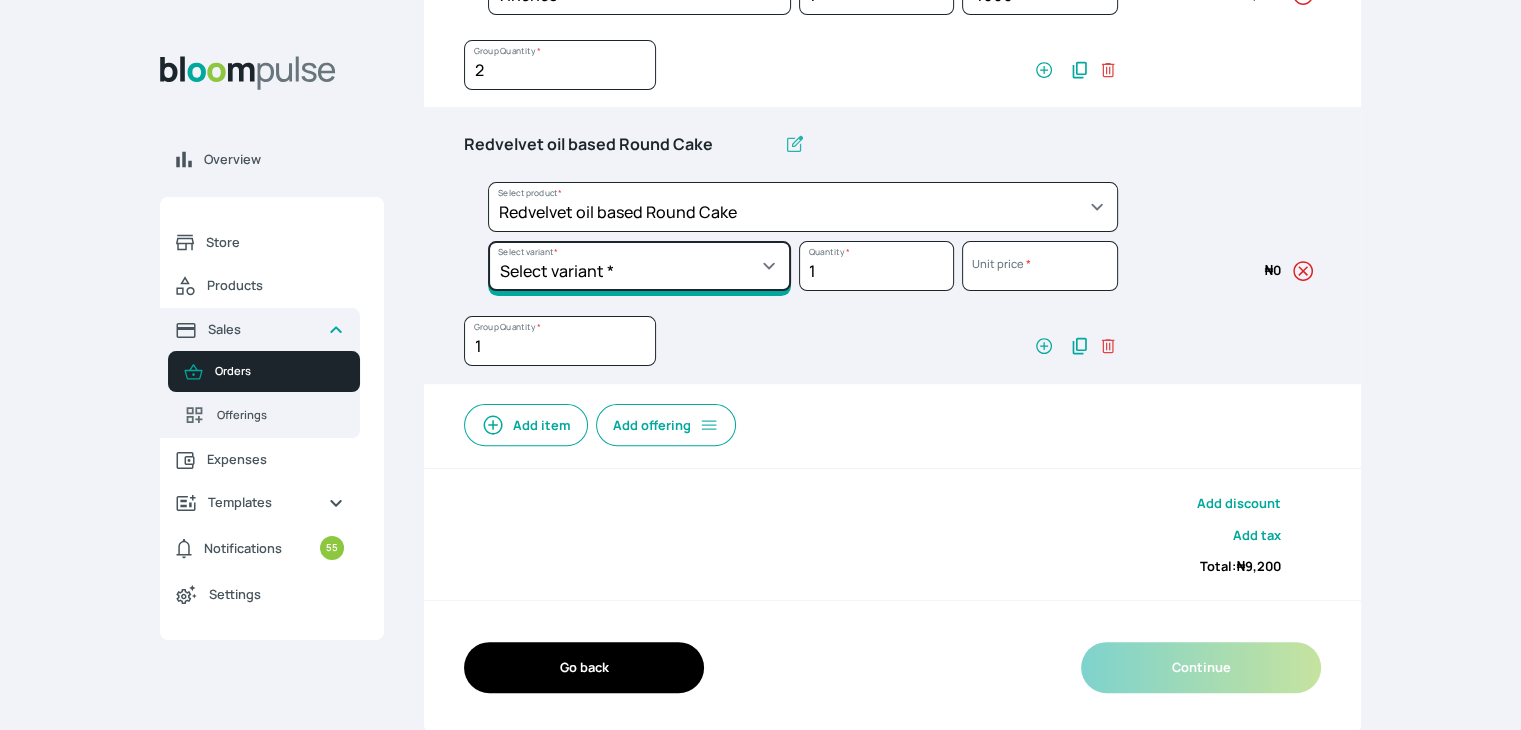 click on "Select variant * 10inches 11inches  12inches 6inches 7inches 8inches  9inches" at bounding box center [639, -10] 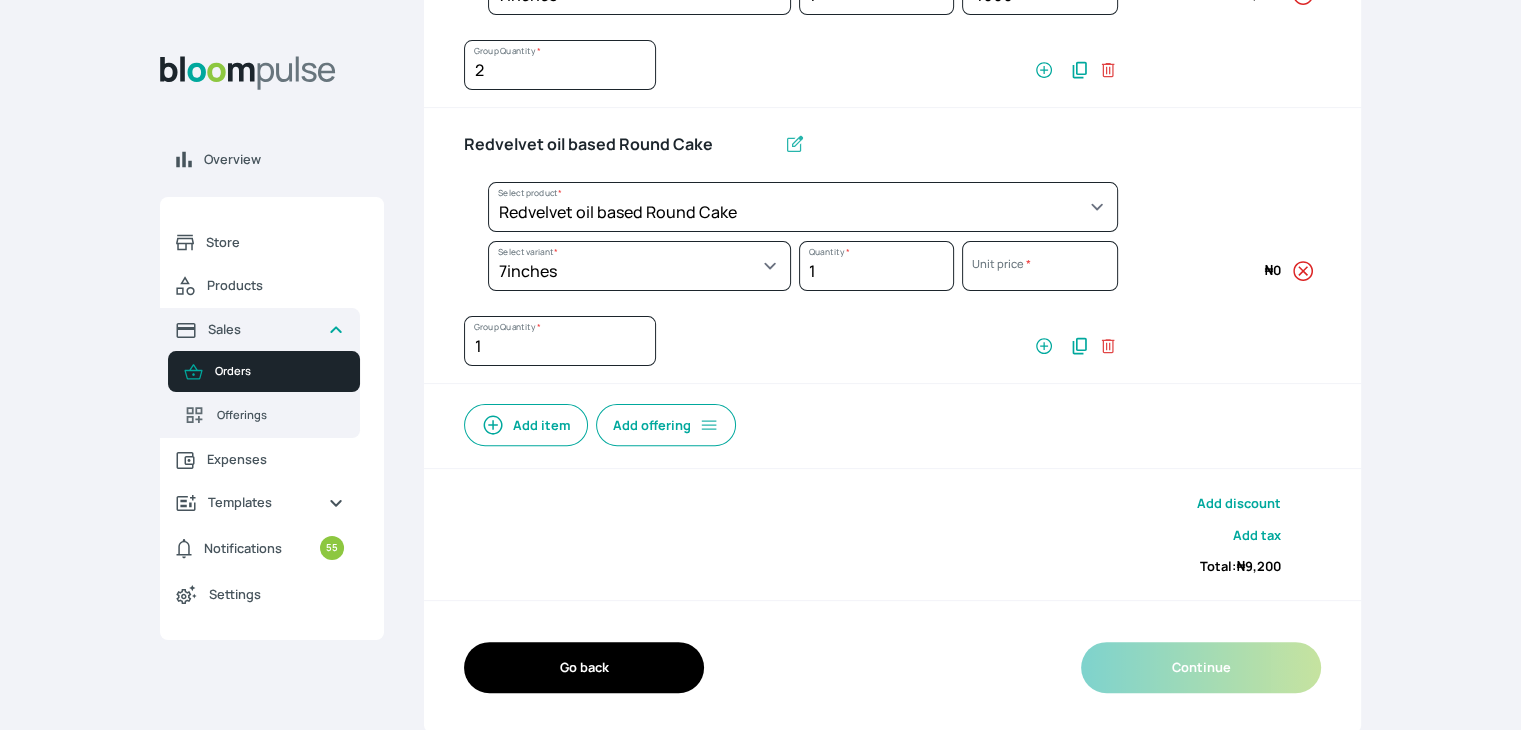 select on "308ec9aa-9c9b-4c8b-9137-5de2303ab237" 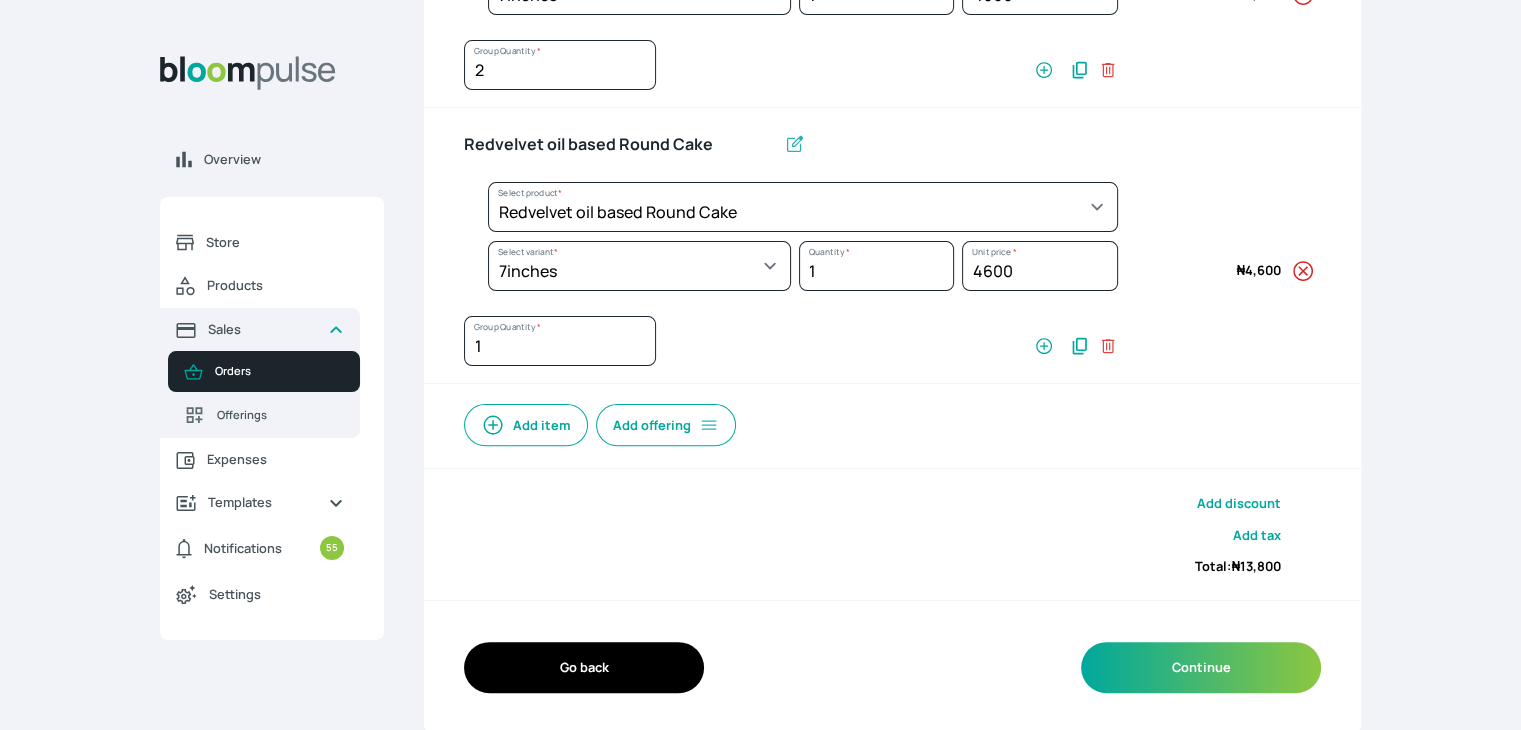 click on "Add item" at bounding box center [526, 425] 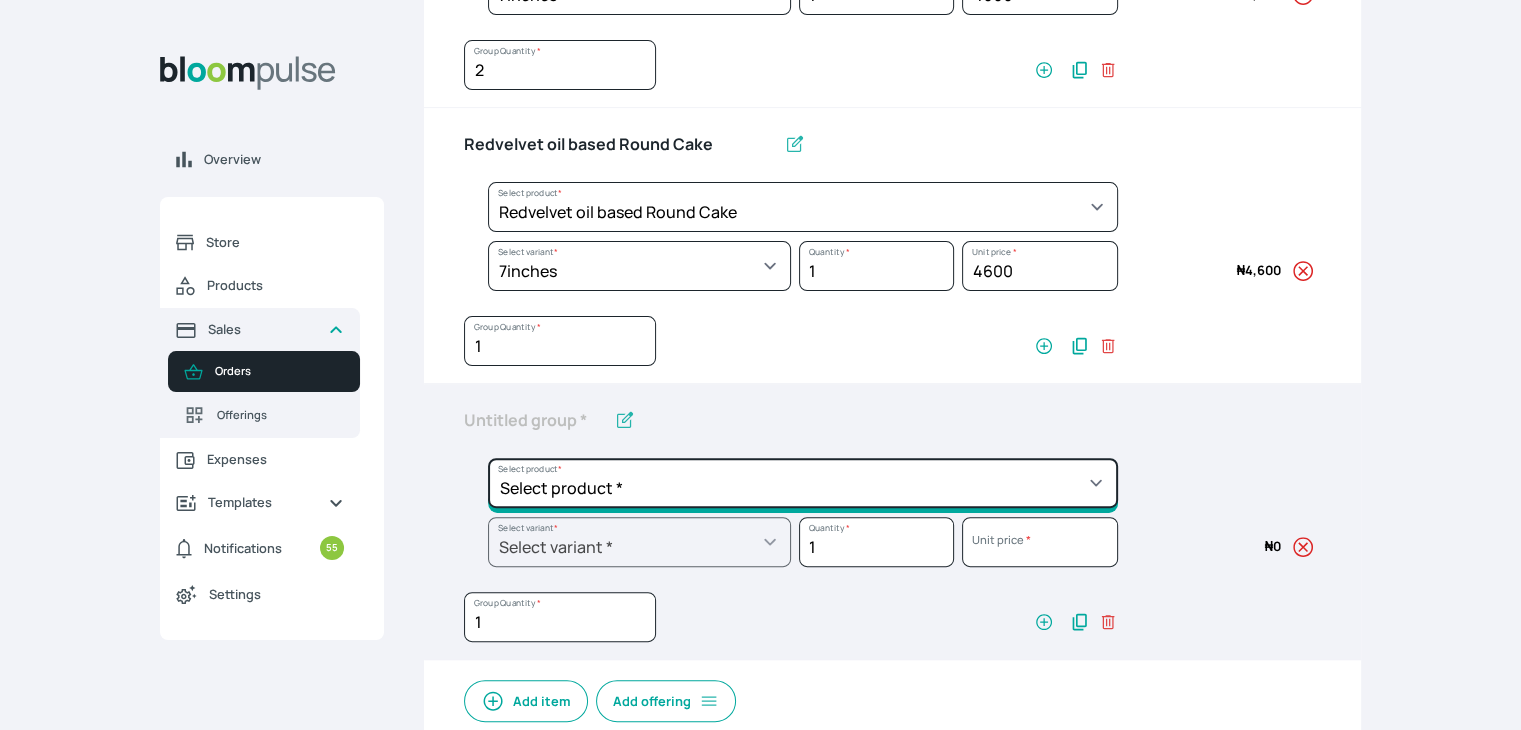 click on "Select product *  Cake Decoration for 8inches High  Chocolate oil based Round Cake  Geneose Sponge square Cake  Pound Square Cake  35cl zobo Mocktail  Banana Bread Batter BBQ Chicken  Bento Cake Budget Friendly Whippedcream Decoration Cake Decoration for 6inches High Cake Decoration for 6inches Low Cake loaf Chocolate Cake Batter Chocolate Ganache Chocolate oil based Batter Chocolate oil based square Cake Chocolate Round Cake Chop Life Package 2 Classic Banana Bread Loaf Coconut Banana Bread Loaf Cookies and Cream oil based Batter Cookies and cream oil based Round Cake Cupcakes Custom Made Whippedcream Decoration Doughnut Batter Fondant 1 Recipe  Fruit Cake Fruit Cake Batter Geneose Sponge Cake Batter Geneose Sponge Round Cake Meat Pie Meat Pie per 1 Mini puff Pound Cake Batter Pound Round Cake  Puff puff Redvelvet Cake Batter Redvelvet oil based Batter Redvelvet oil based Round Cake Redvelvet Round Cake Royal Buttercream  Small chops Stick Meat Sugar Doughnut  Swiss Meringue Buttercream  Valentine Love Box" at bounding box center (803, -69) 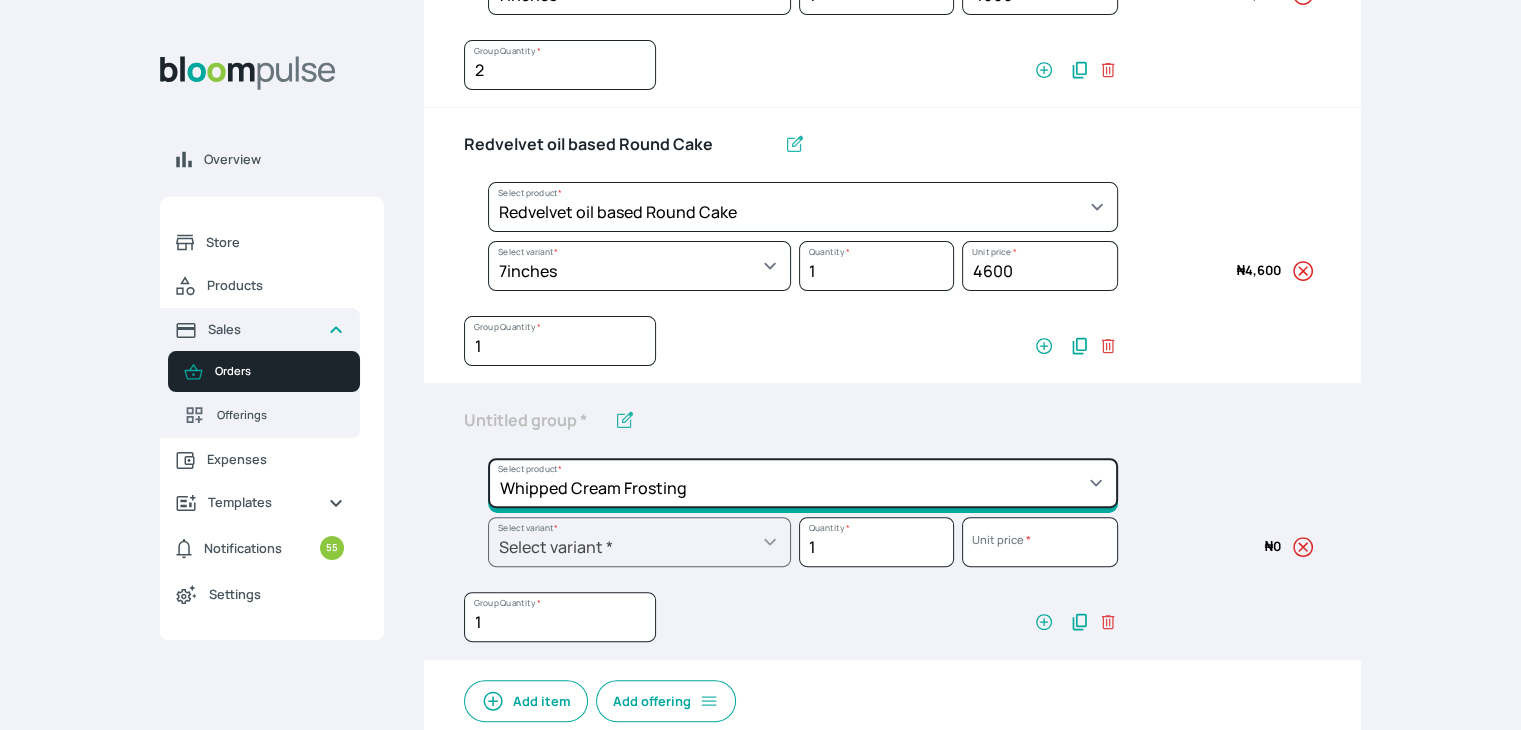 click on "Select product *  Cake Decoration for 8inches High  Chocolate oil based Round Cake  Geneose Sponge square Cake  Pound Square Cake  35cl zobo Mocktail  Banana Bread Batter BBQ Chicken  Bento Cake Budget Friendly Whippedcream Decoration Cake Decoration for 6inches High Cake Decoration for 6inches Low Cake loaf Chocolate Cake Batter Chocolate Ganache Chocolate oil based Batter Chocolate oil based square Cake Chocolate Round Cake Chop Life Package 2 Classic Banana Bread Loaf Coconut Banana Bread Loaf Cookies and Cream oil based Batter Cookies and cream oil based Round Cake Cupcakes Custom Made Whippedcream Decoration Doughnut Batter Fondant 1 Recipe  Fruit Cake Fruit Cake Batter Geneose Sponge Cake Batter Geneose Sponge Round Cake Meat Pie Meat Pie per 1 Mini puff Pound Cake Batter Pound Round Cake  Puff puff Redvelvet Cake Batter Redvelvet oil based Batter Redvelvet oil based Round Cake Redvelvet Round Cake Royal Buttercream  Small chops Stick Meat Sugar Doughnut  Swiss Meringue Buttercream  Valentine Love Box" at bounding box center [803, -69] 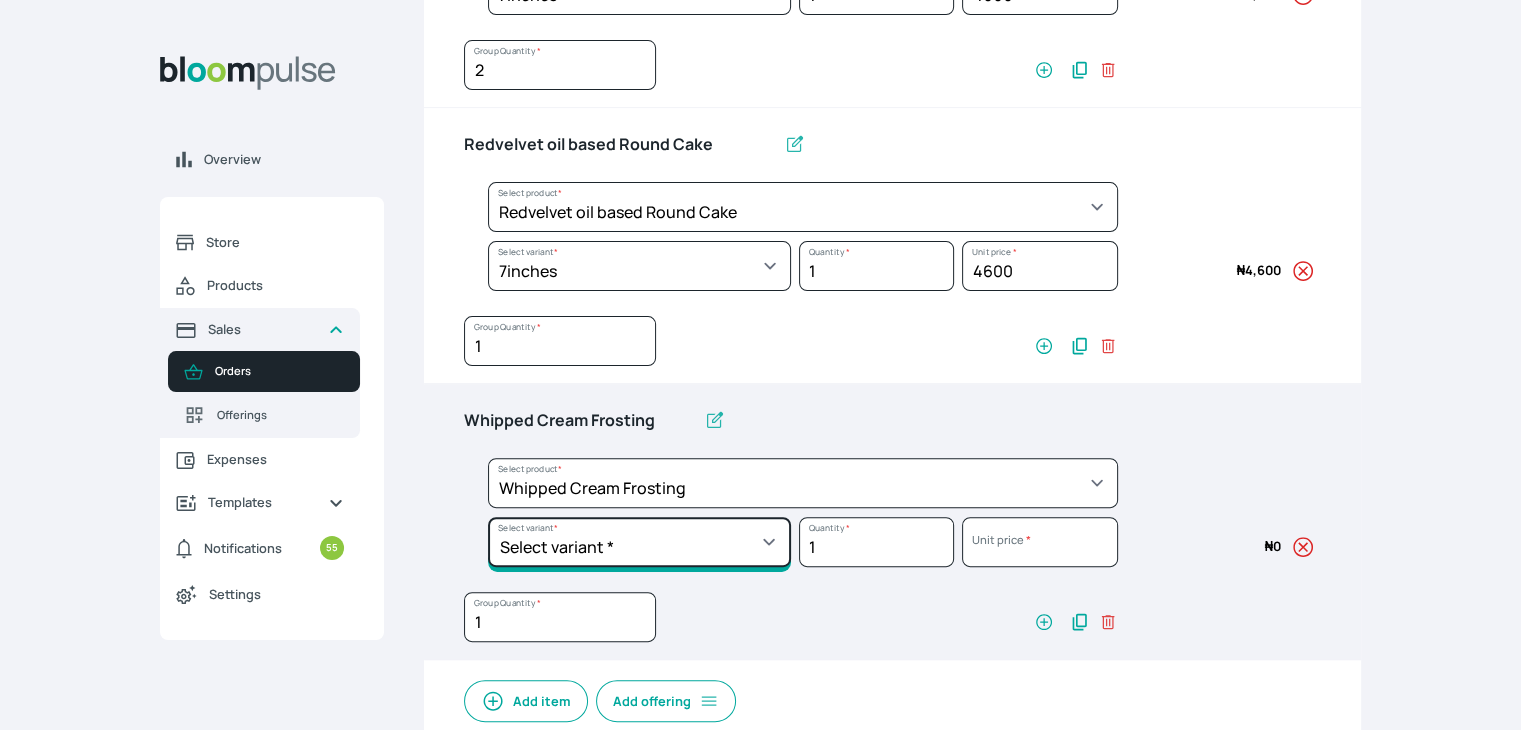 click on "Select variant * 1 cup 2 cups 3 cups 4 cups" at bounding box center (639, -10) 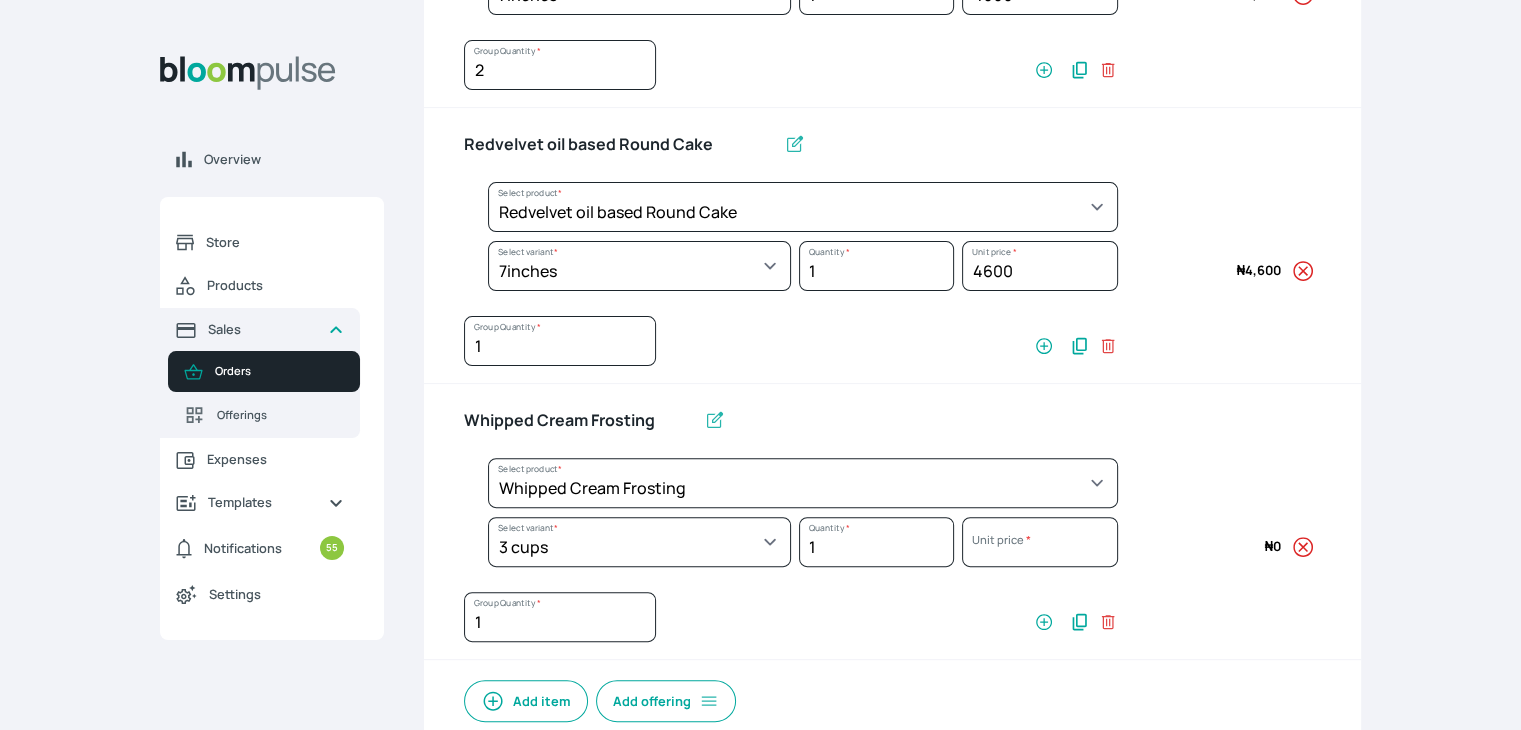 select on "83f82b0c-44eb-4ac8-bd97-27faddcd7e30" 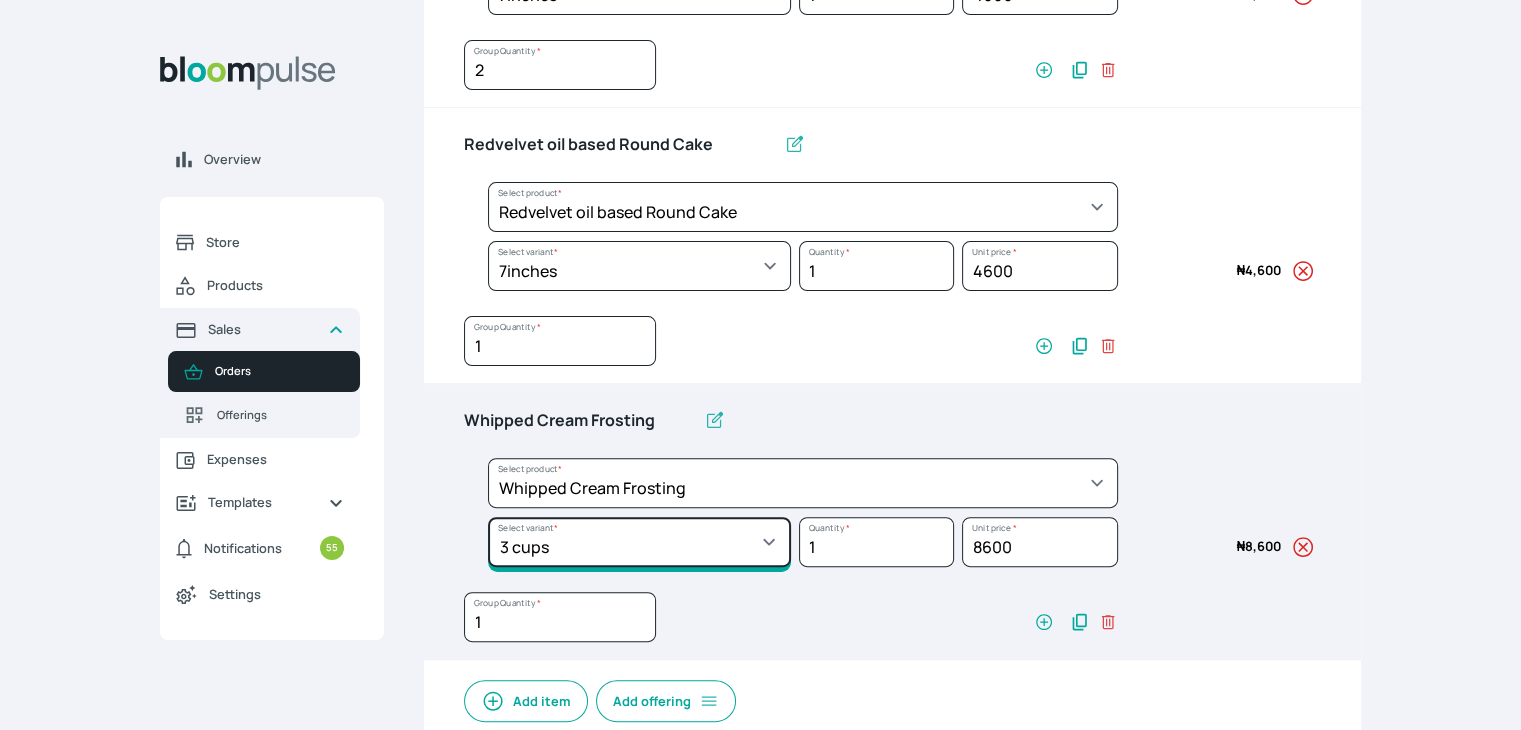 click on "Select variant * 1 cup 2 cups 3 cups 4 cups" at bounding box center (639, -10) 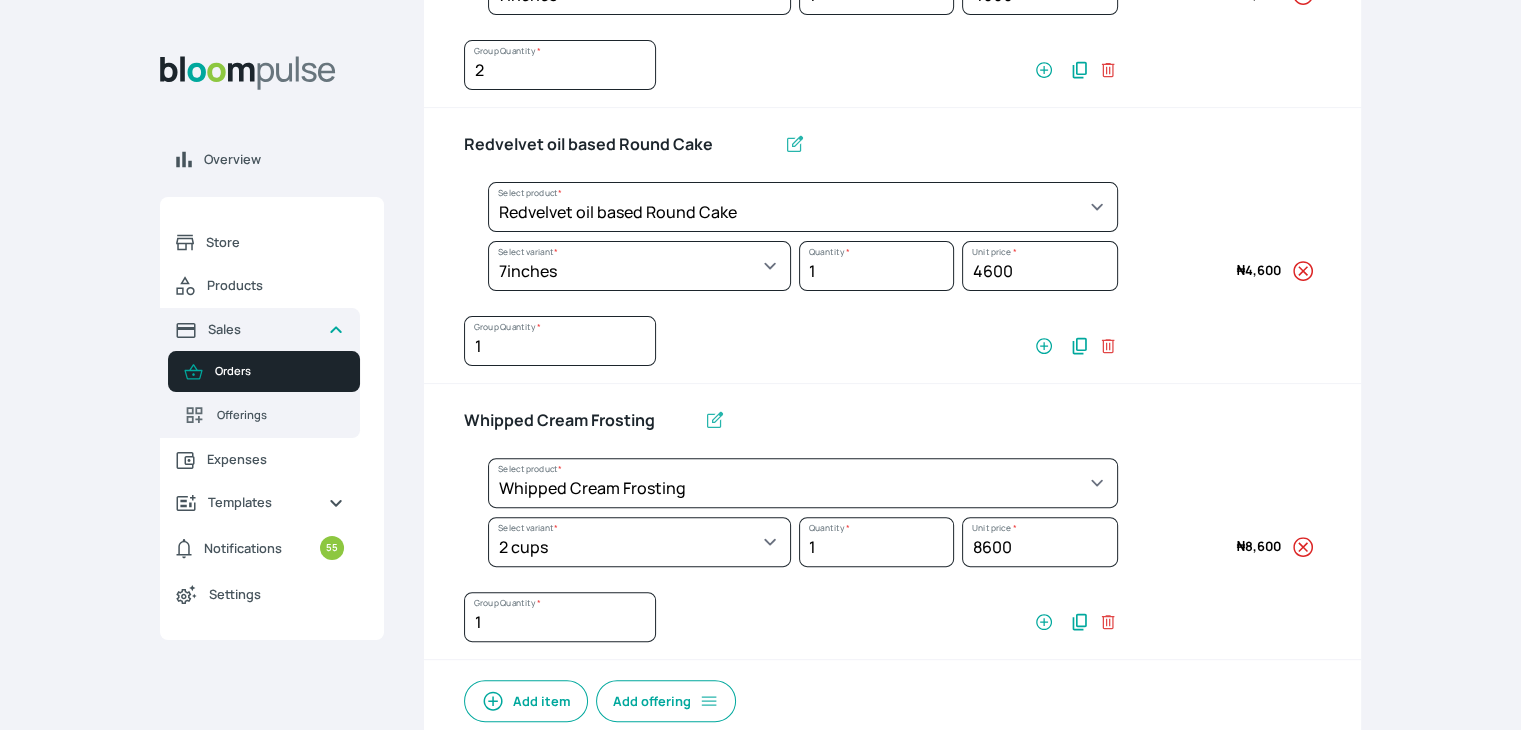 select on "83f82b0c-44eb-4ac8-bd97-27faddcd7e30" 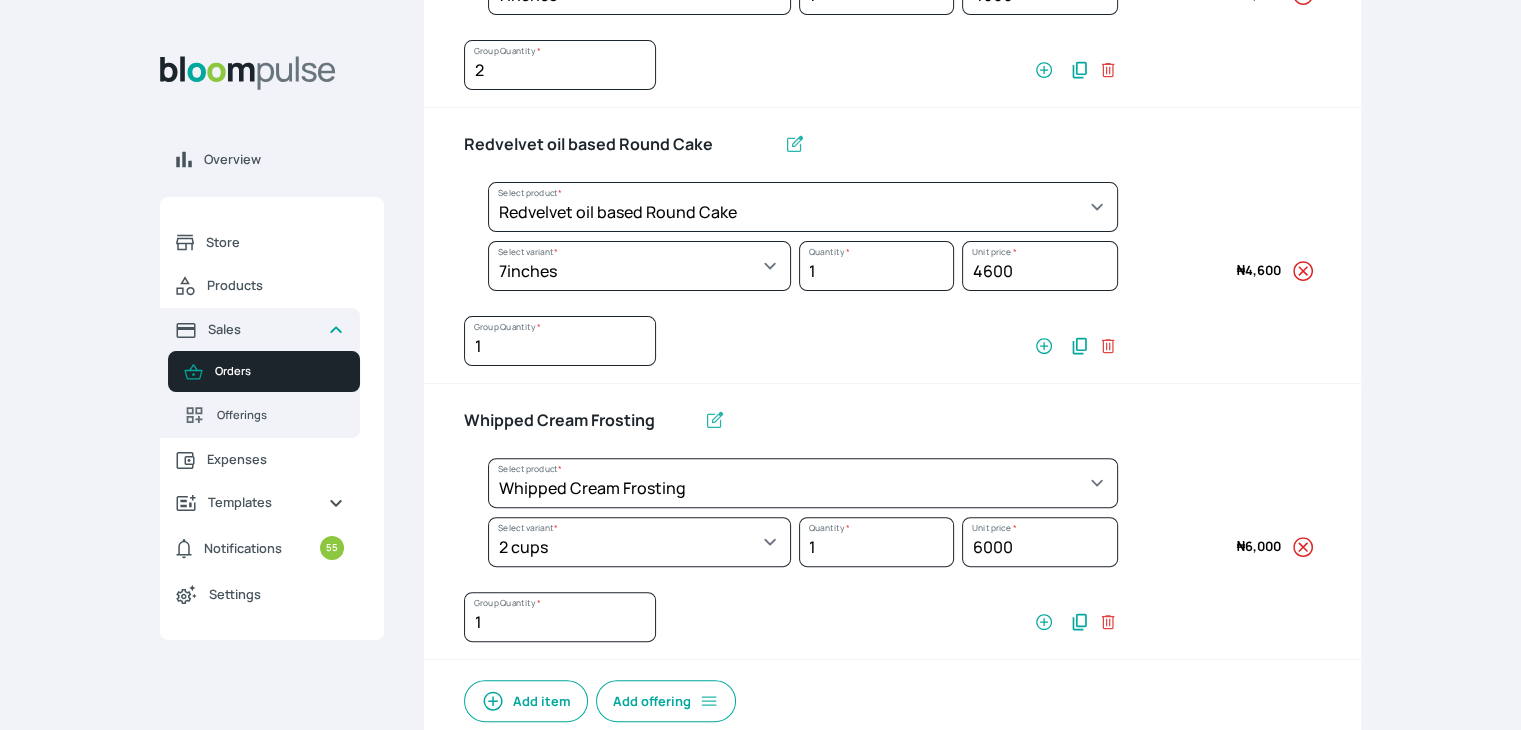 scroll, scrollTop: 669, scrollLeft: 0, axis: vertical 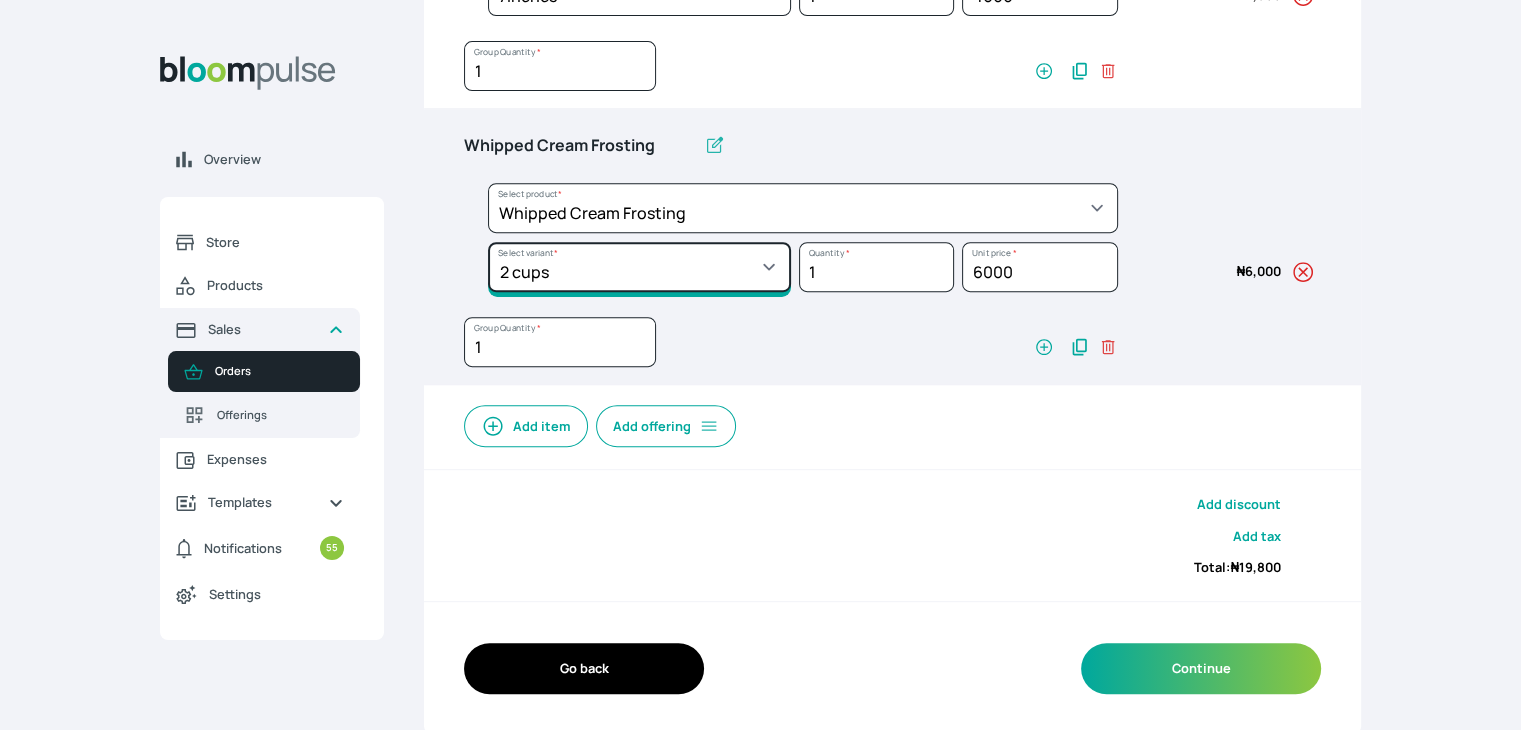 click on "Select variant * 1 cup 2 cups 3 cups 4 cups" at bounding box center [639, -285] 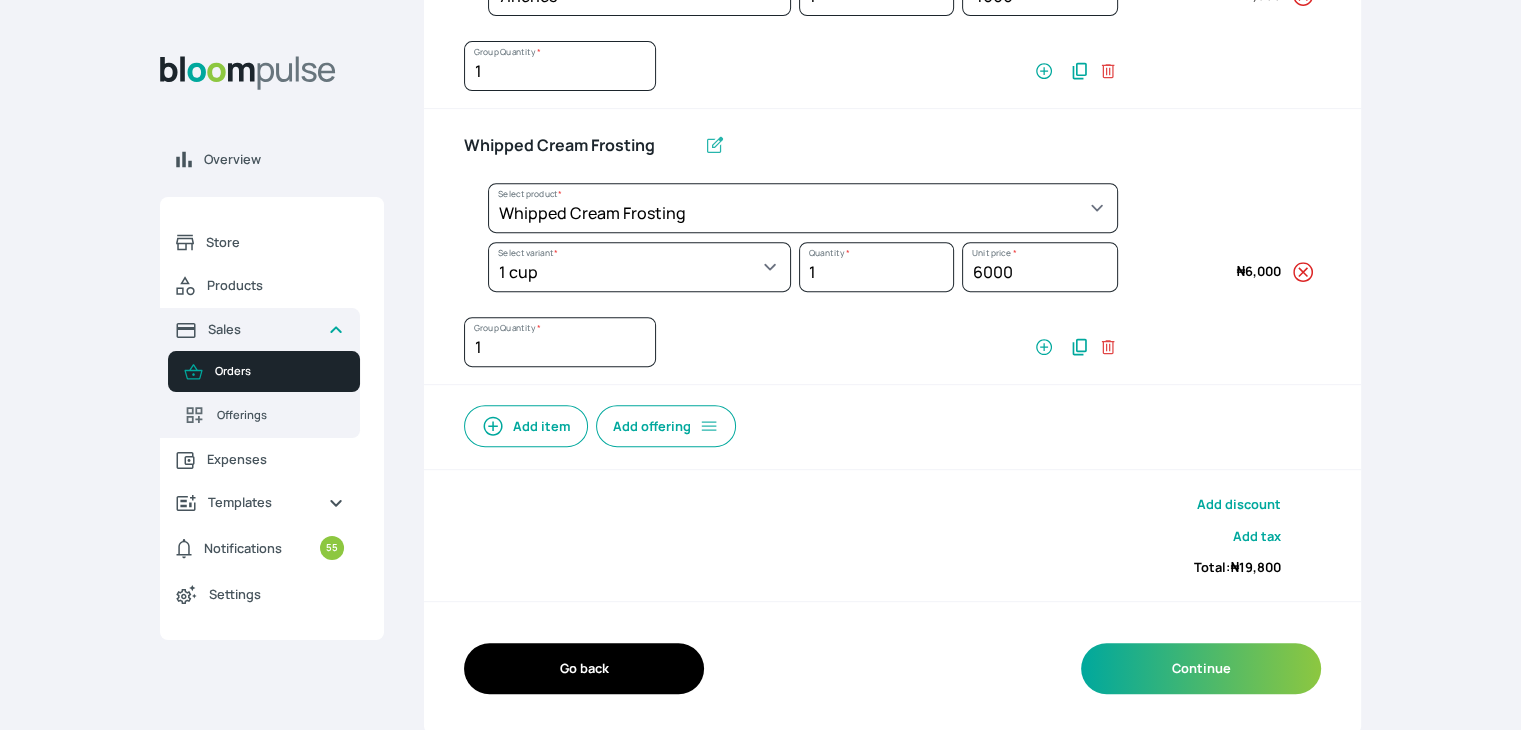 select on "83f82b0c-44eb-4ac8-bd97-27faddcd7e30" 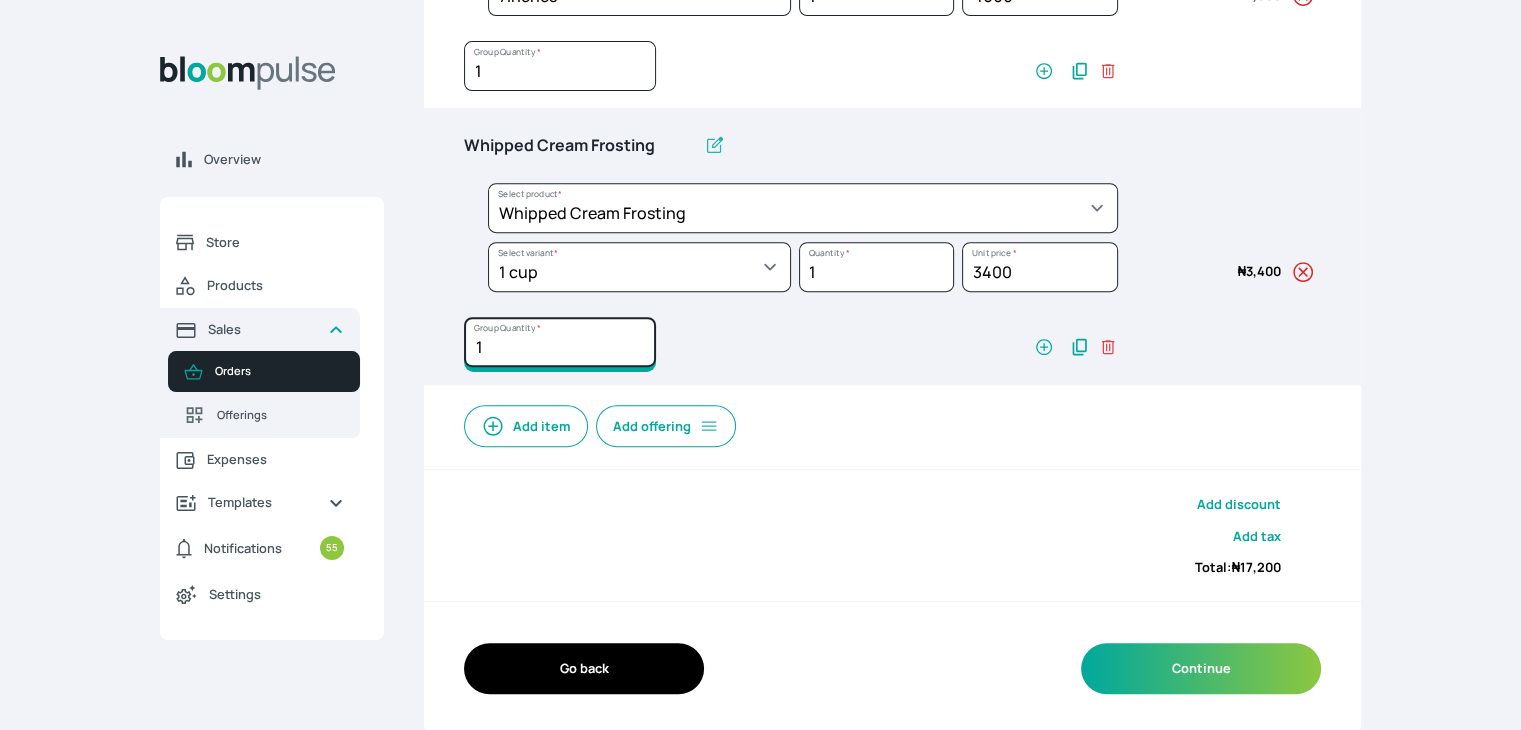 click on "1" at bounding box center [560, -210] 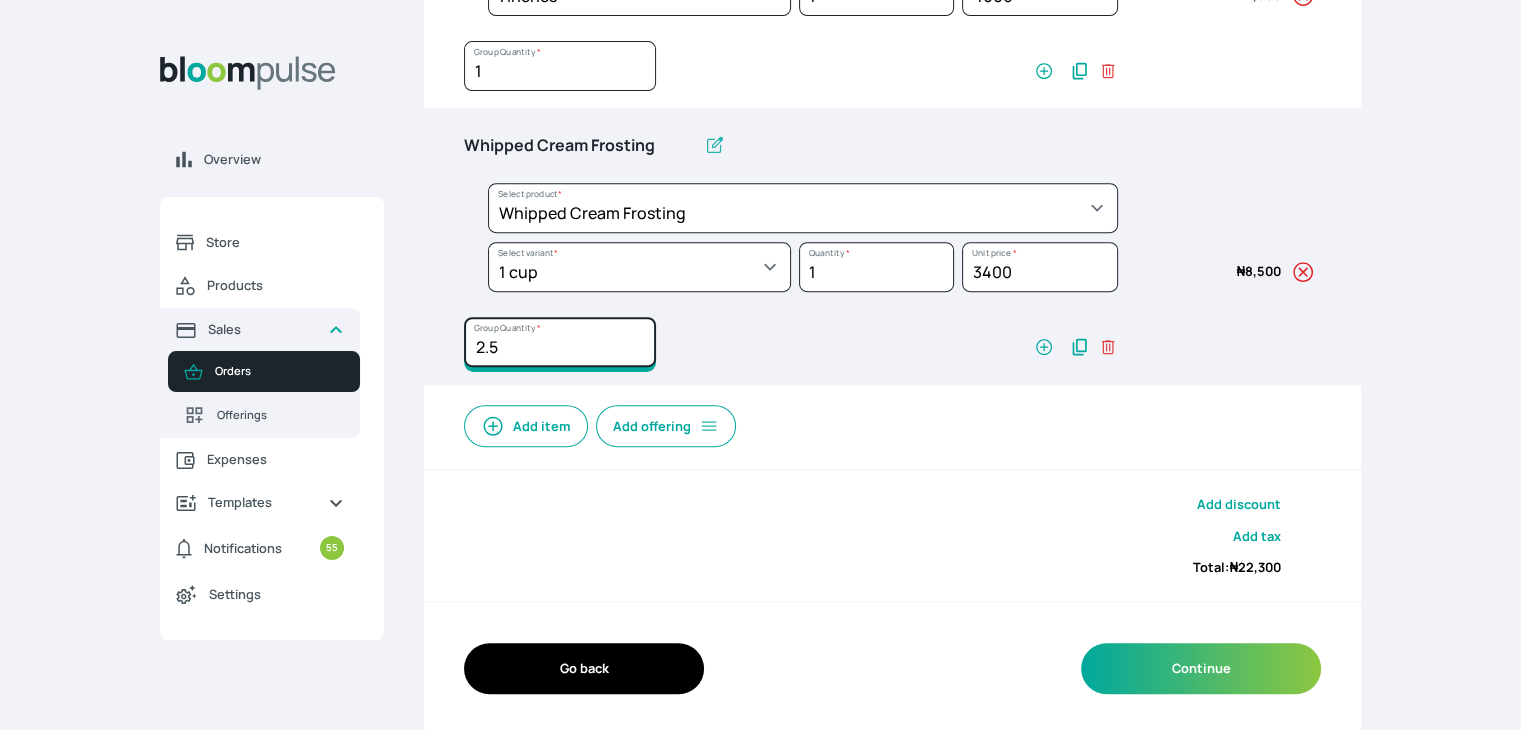 type on "2.5" 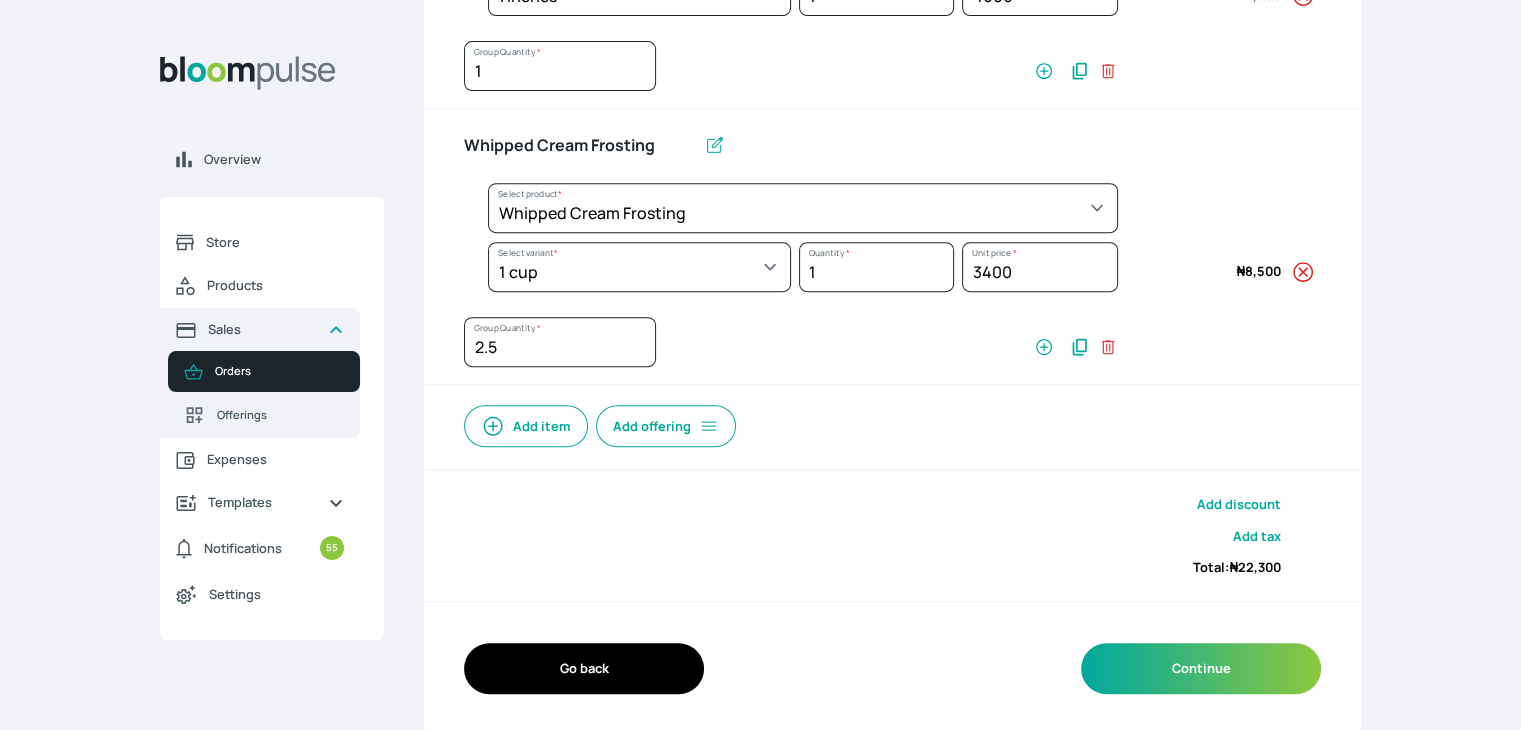 click on "2.5 Group Quantity    *" at bounding box center (791, 346) 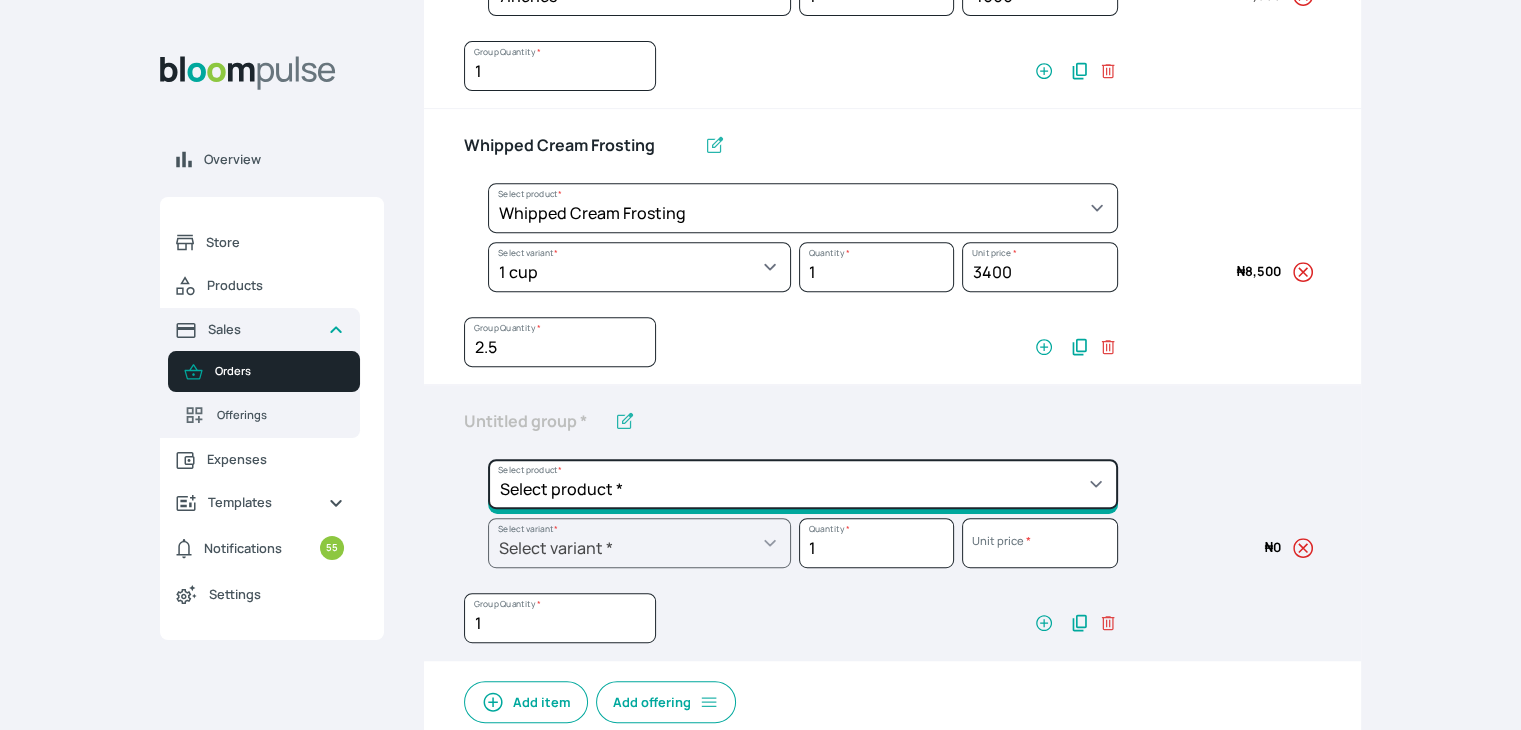 click on "Select product *  Cake Decoration for 8inches High  Chocolate oil based Round Cake  Geneose Sponge square Cake  Pound Square Cake  35cl zobo Mocktail  Banana Bread Batter BBQ Chicken  Bento Cake Budget Friendly Whippedcream Decoration Cake Decoration for 6inches High Cake Decoration for 6inches Low Cake loaf Chocolate Cake Batter Chocolate Ganache Chocolate oil based Batter Chocolate oil based square Cake Chocolate Round Cake Chop Life Package 2 Classic Banana Bread Loaf Coconut Banana Bread Loaf Cookies and Cream oil based Batter Cookies and cream oil based Round Cake Cupcakes Custom Made Whippedcream Decoration Doughnut Batter Fondant 1 Recipe  Fruit Cake Fruit Cake Batter Geneose Sponge Cake Batter Geneose Sponge Round Cake Meat Pie Meat Pie per 1 Mini puff Pound Cake Batter Pound Round Cake  Puff puff Redvelvet Cake Batter Redvelvet oil based Batter Redvelvet oil based Round Cake Redvelvet Round Cake Royal Buttercream  Small chops Stick Meat Sugar Doughnut  Swiss Meringue Buttercream  Valentine Love Box" at bounding box center (803, -344) 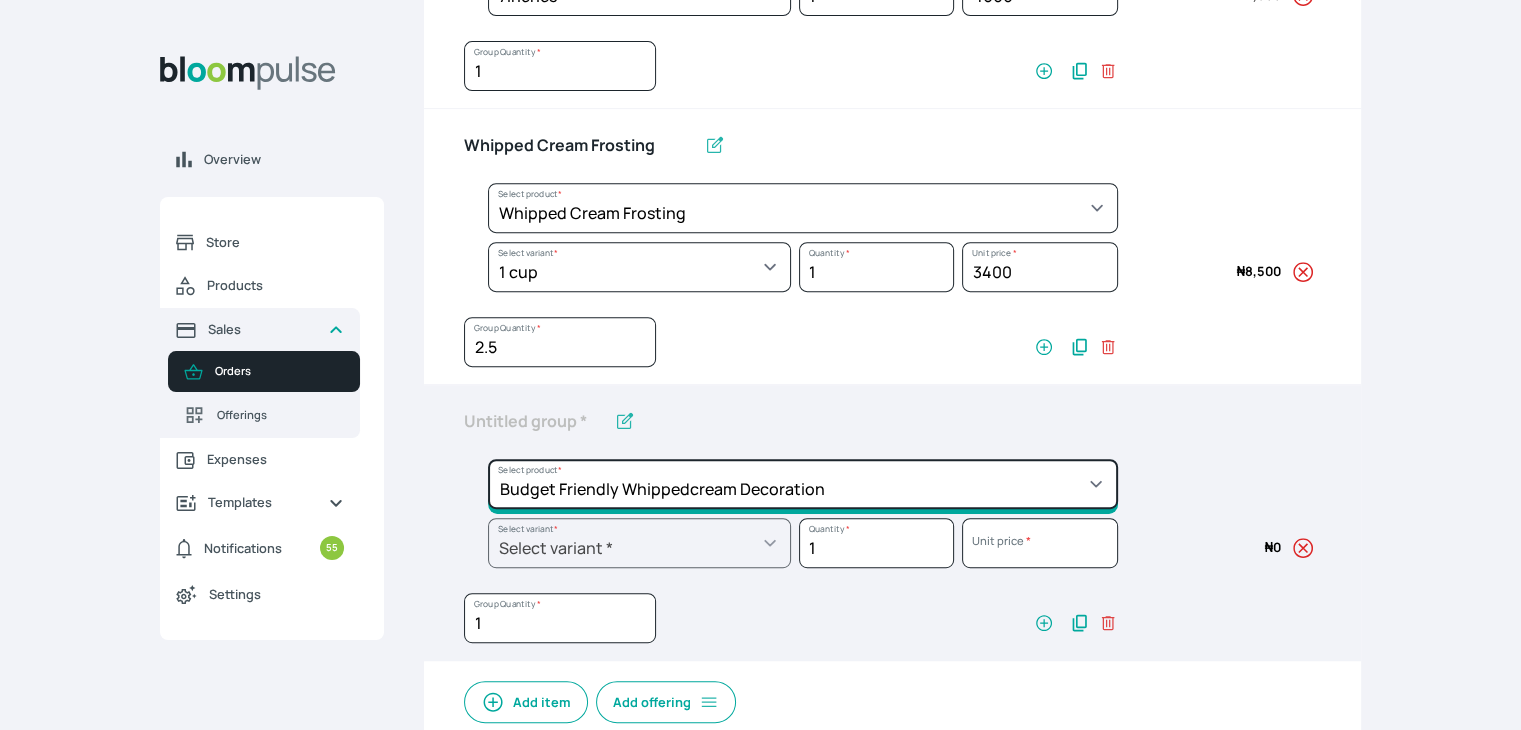 click on "Select product *  Cake Decoration for 8inches High  Chocolate oil based Round Cake  Geneose Sponge square Cake  Pound Square Cake  35cl zobo Mocktail  Banana Bread Batter BBQ Chicken  Bento Cake Budget Friendly Whippedcream Decoration Cake Decoration for 6inches High Cake Decoration for 6inches Low Cake loaf Chocolate Cake Batter Chocolate Ganache Chocolate oil based Batter Chocolate oil based square Cake Chocolate Round Cake Chop Life Package 2 Classic Banana Bread Loaf Coconut Banana Bread Loaf Cookies and Cream oil based Batter Cookies and cream oil based Round Cake Cupcakes Custom Made Whippedcream Decoration Doughnut Batter Fondant 1 Recipe  Fruit Cake Fruit Cake Batter Geneose Sponge Cake Batter Geneose Sponge Round Cake Meat Pie Meat Pie per 1 Mini puff Pound Cake Batter Pound Round Cake  Puff puff Redvelvet Cake Batter Redvelvet oil based Batter Redvelvet oil based Round Cake Redvelvet Round Cake Royal Buttercream  Small chops Stick Meat Sugar Doughnut  Swiss Meringue Buttercream  Valentine Love Box" at bounding box center [803, -344] 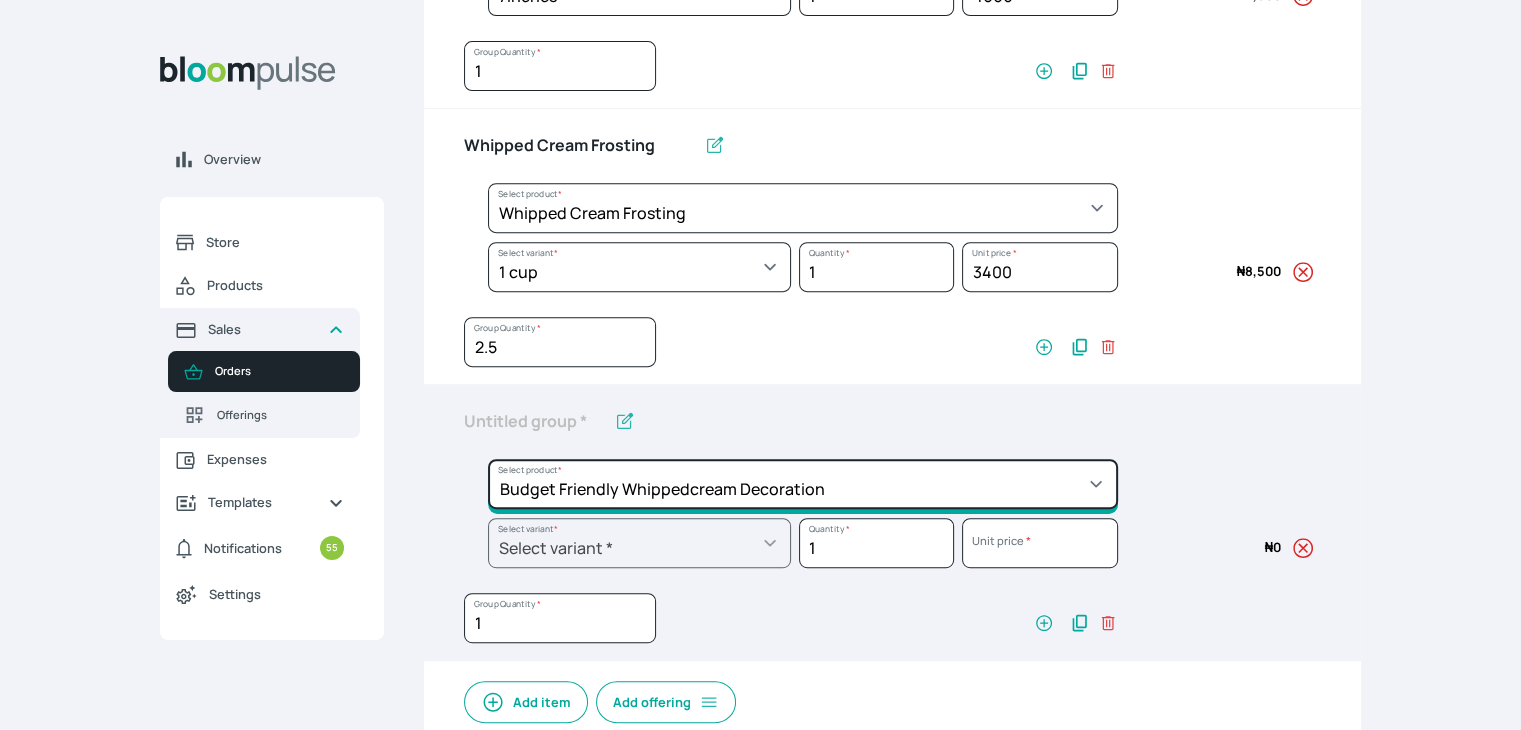 type on "Budget Friendly Whippedcream Decoration" 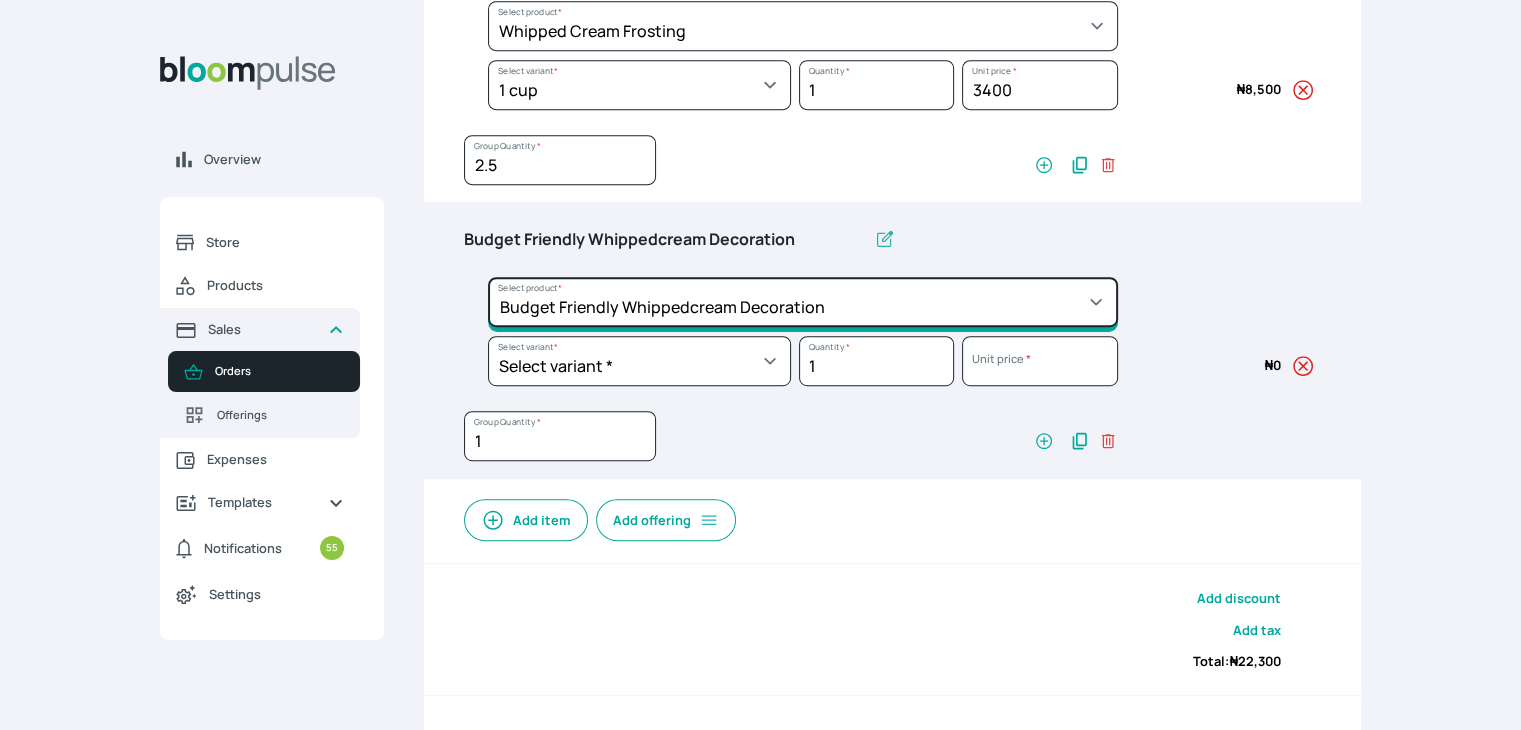 scroll, scrollTop: 1067, scrollLeft: 0, axis: vertical 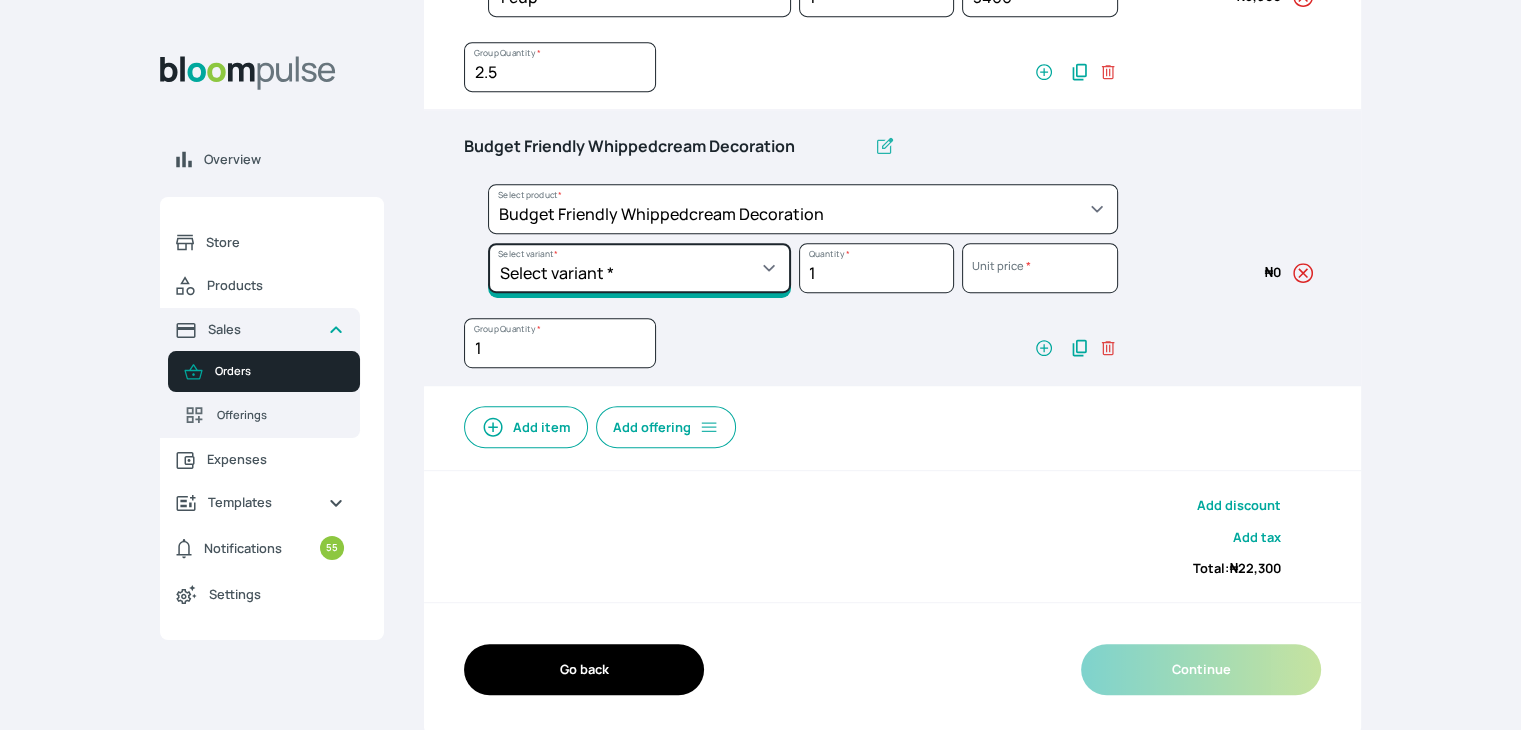 click on "Select variant * 8inches Size 6 Size 7" at bounding box center [639, -560] 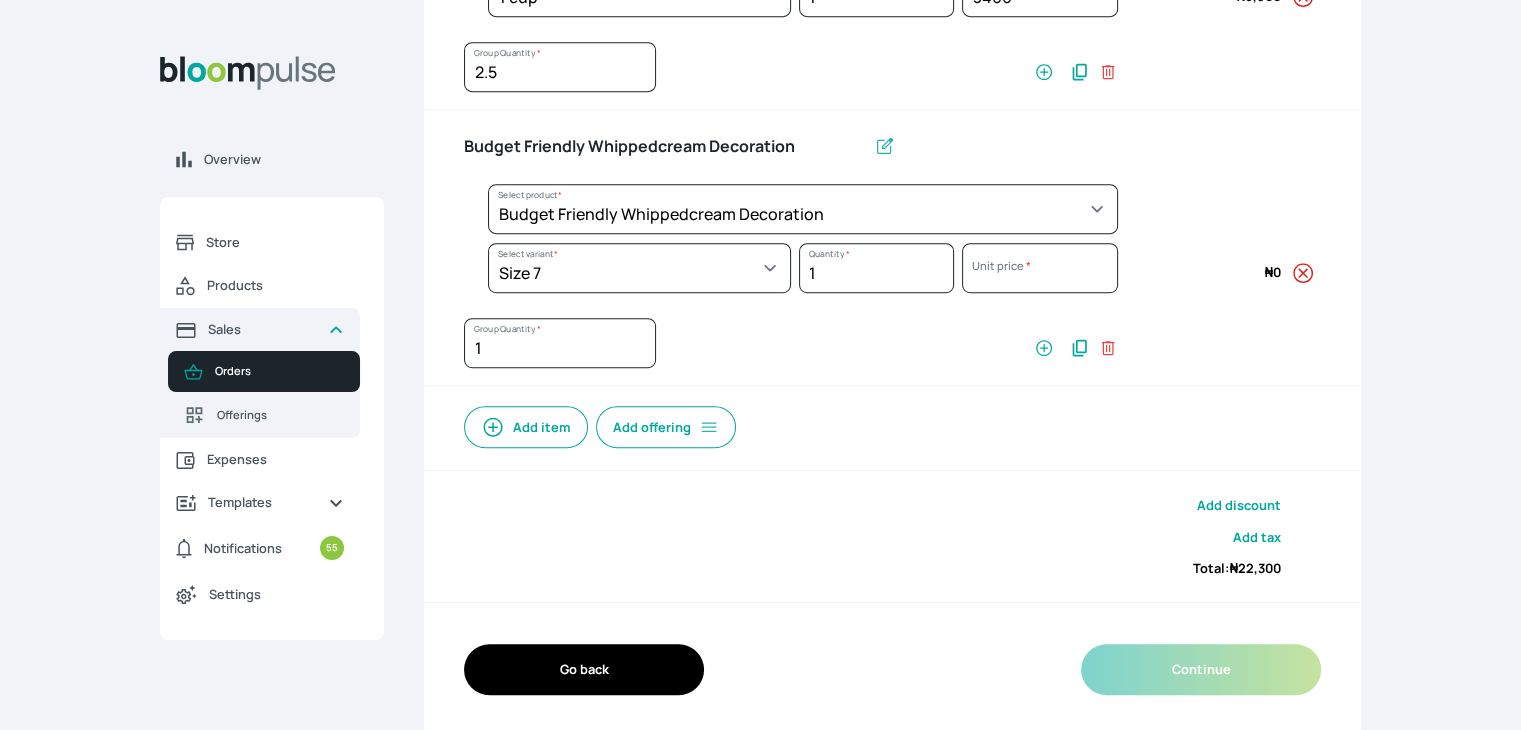 select on "c7c16d97-1b50-48bc-a979-38ef4923035e" 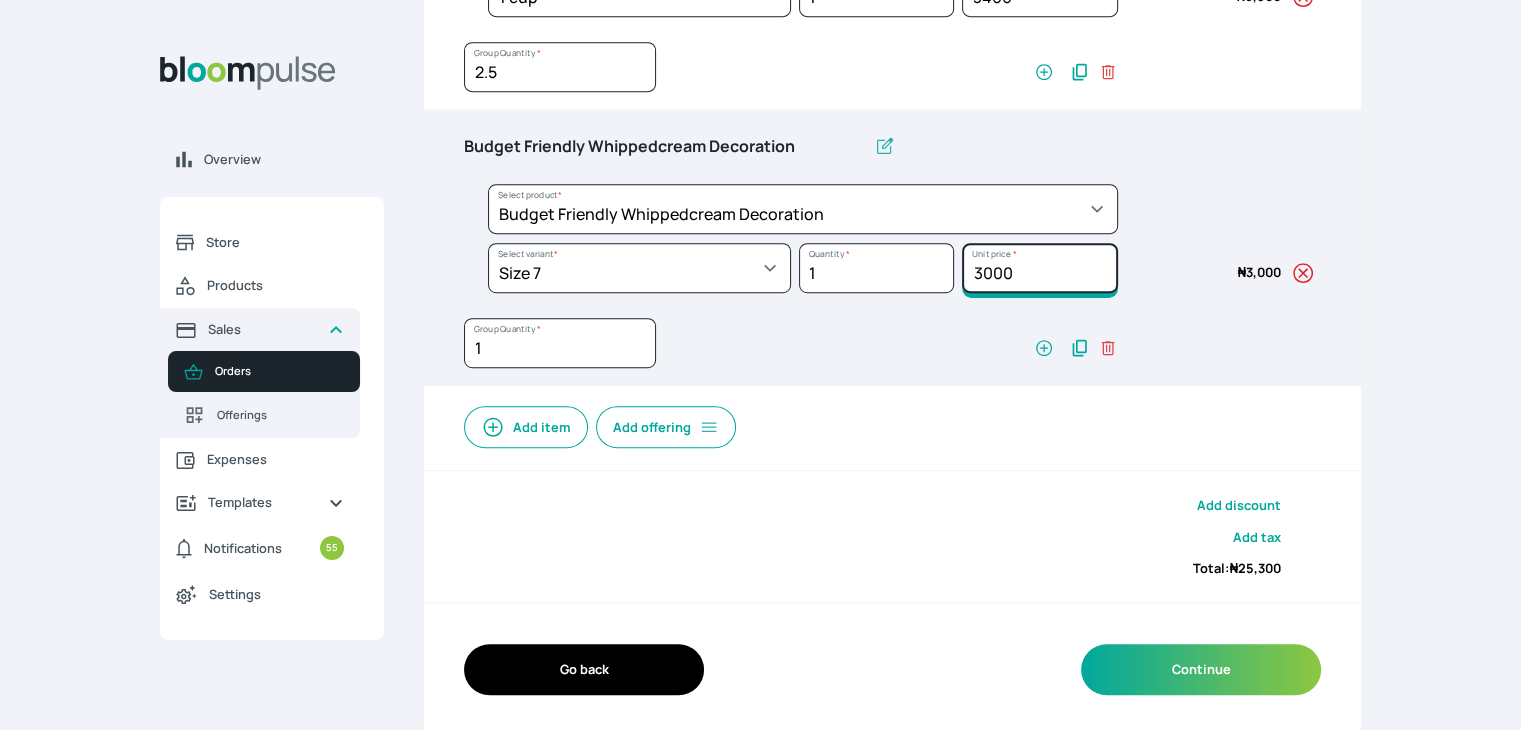 click on "3000" at bounding box center (1039, -560) 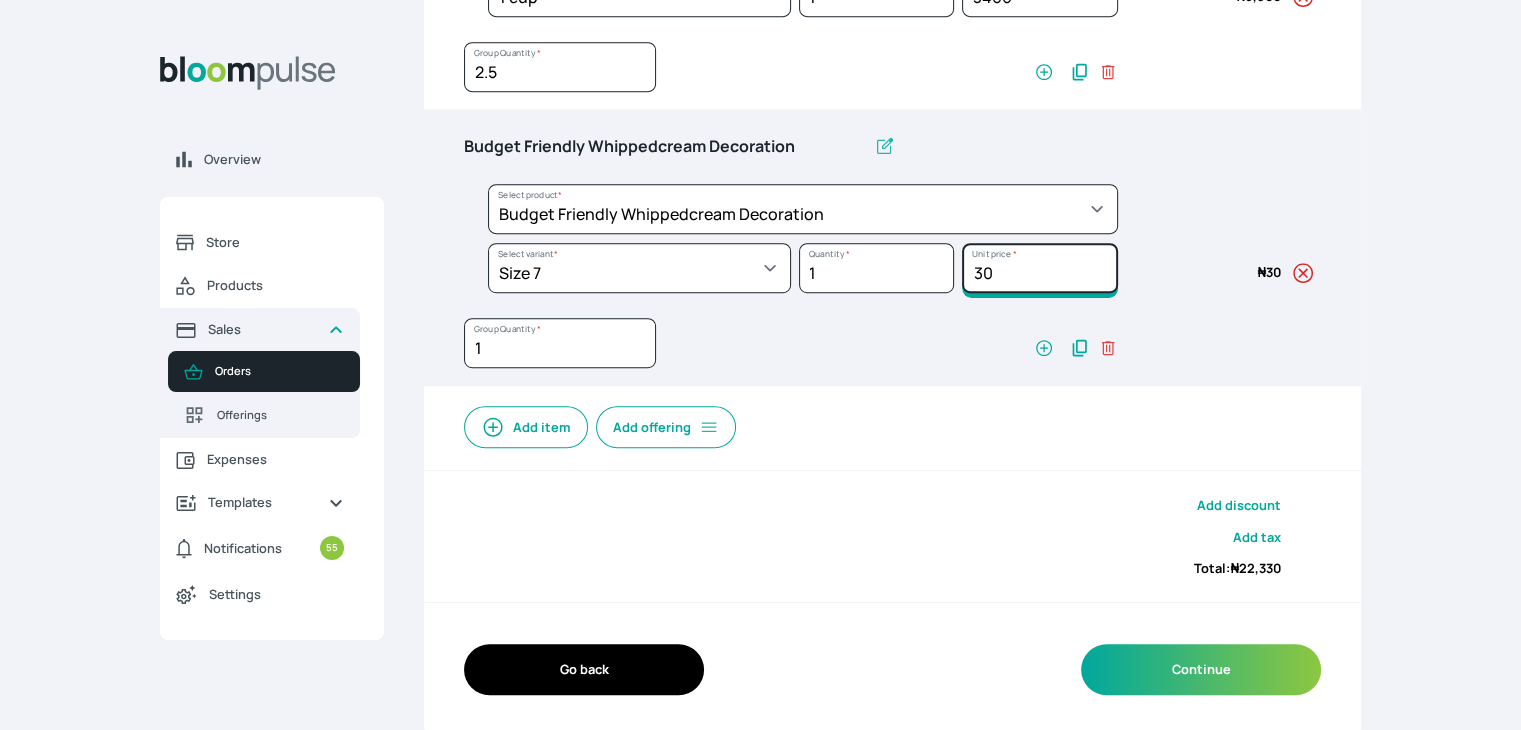 type on "3" 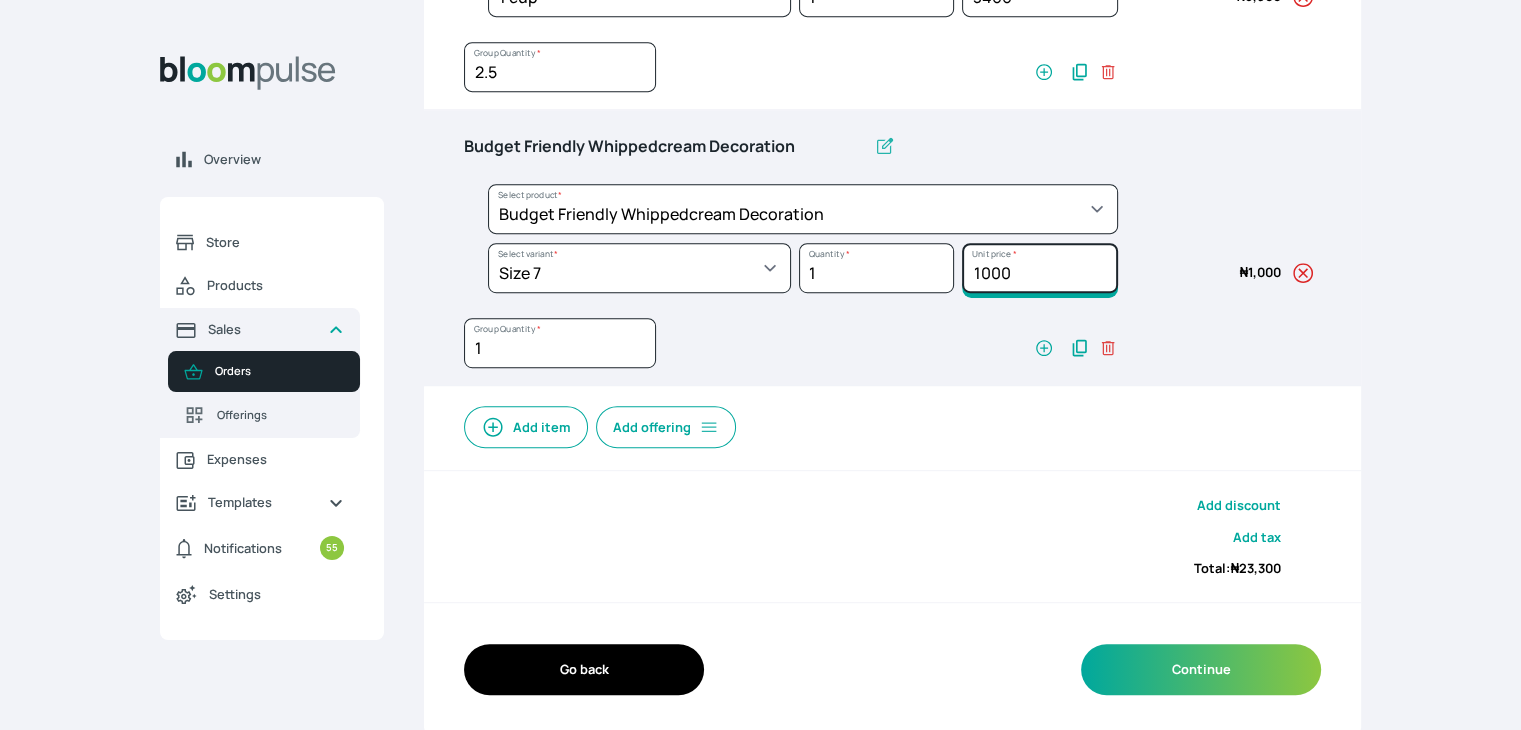 type on "10000" 